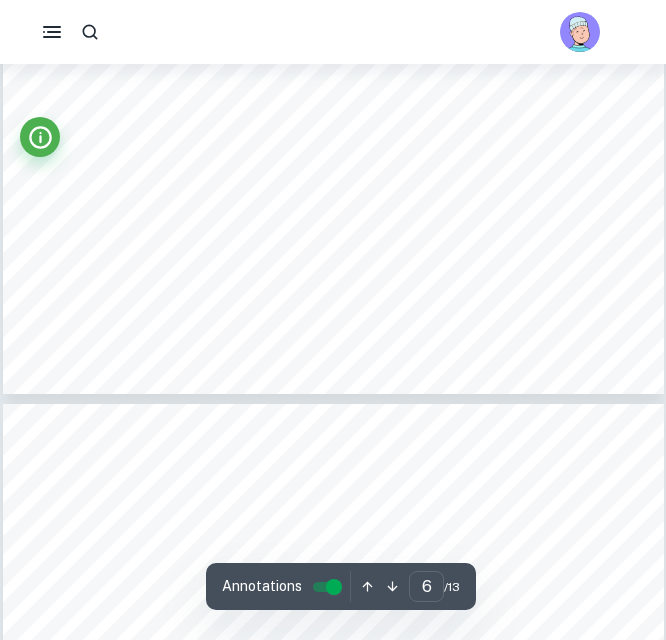 scroll, scrollTop: 5467, scrollLeft: 0, axis: vertical 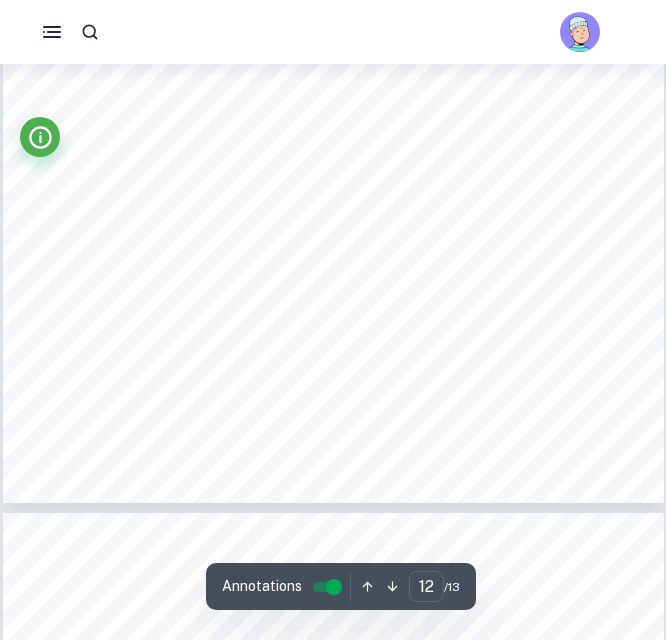 type on "13" 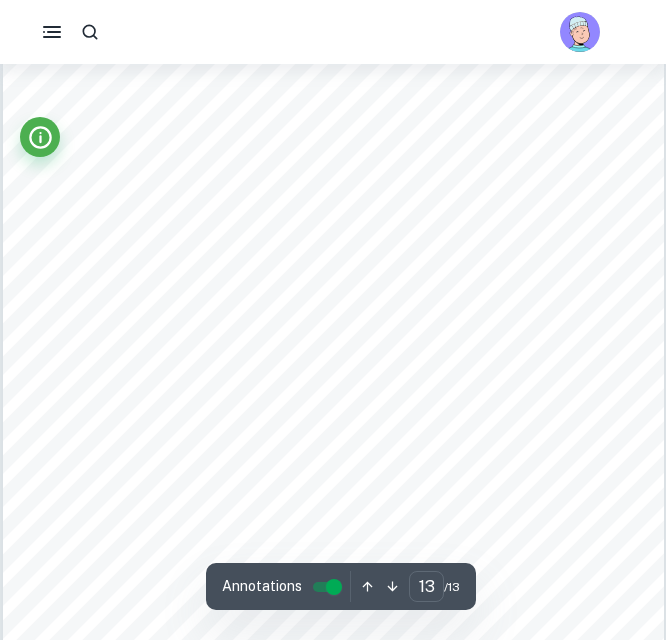 scroll, scrollTop: 11285, scrollLeft: 0, axis: vertical 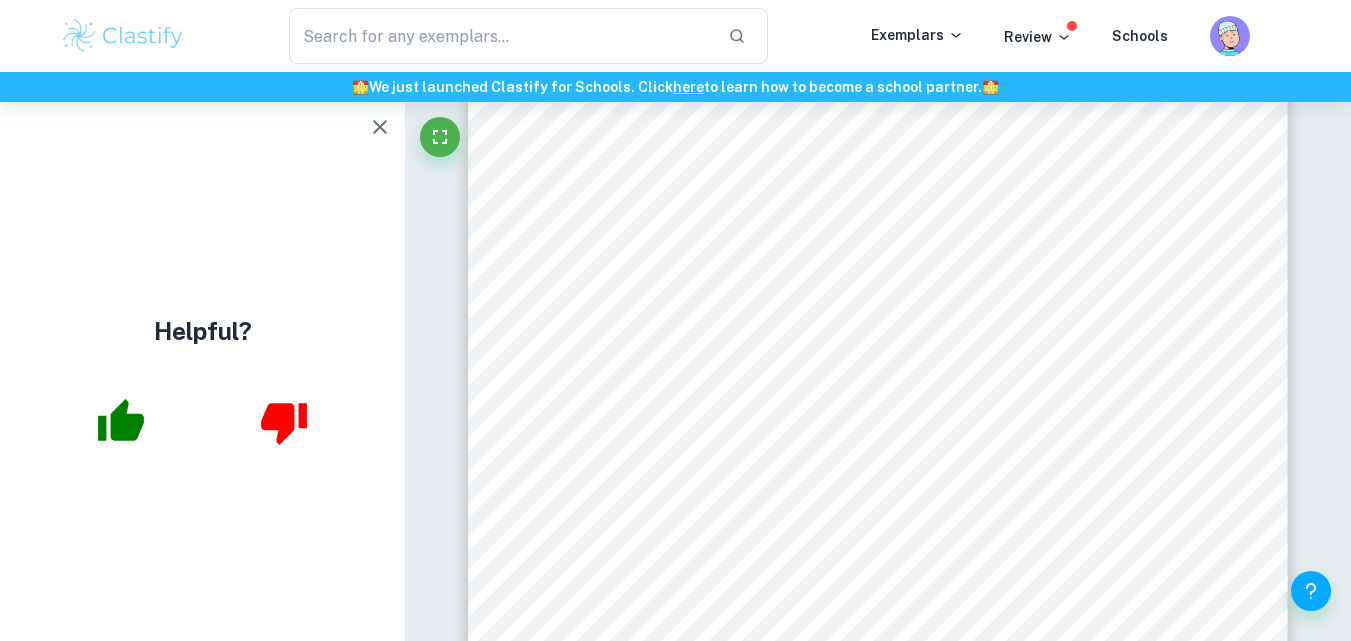 click 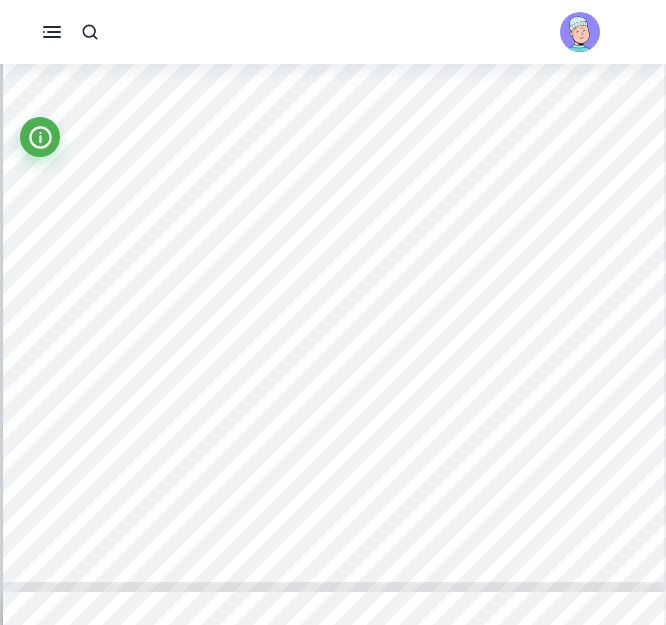 scroll, scrollTop: 7116, scrollLeft: 0, axis: vertical 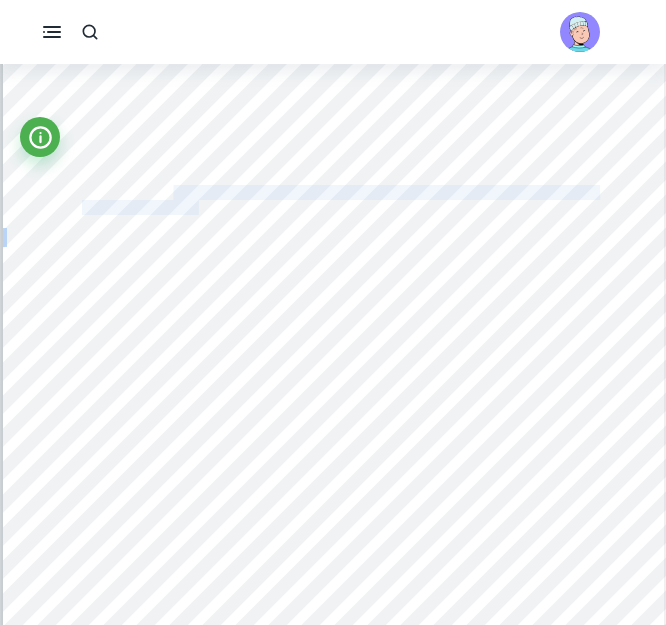 drag, startPoint x: 174, startPoint y: 191, endPoint x: 199, endPoint y: 206, distance: 29.15476 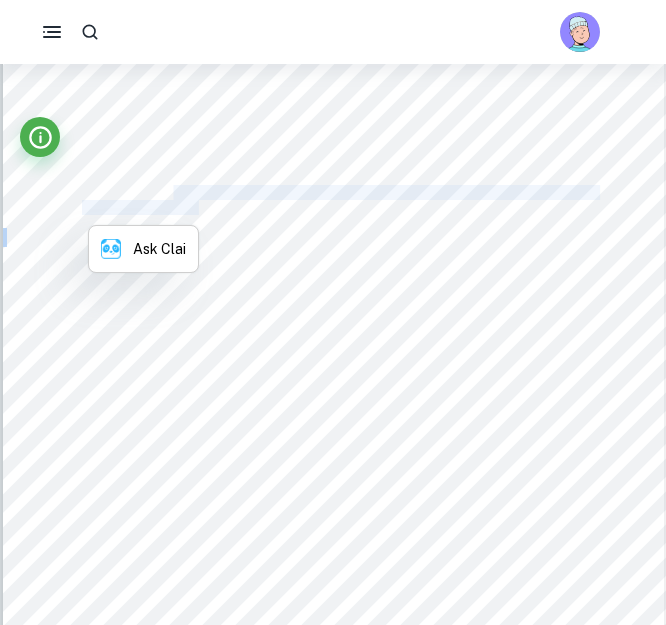 copy on "The amount of loss in the percentage of [MEDICAL_DATA] will be calculated by the following formula" 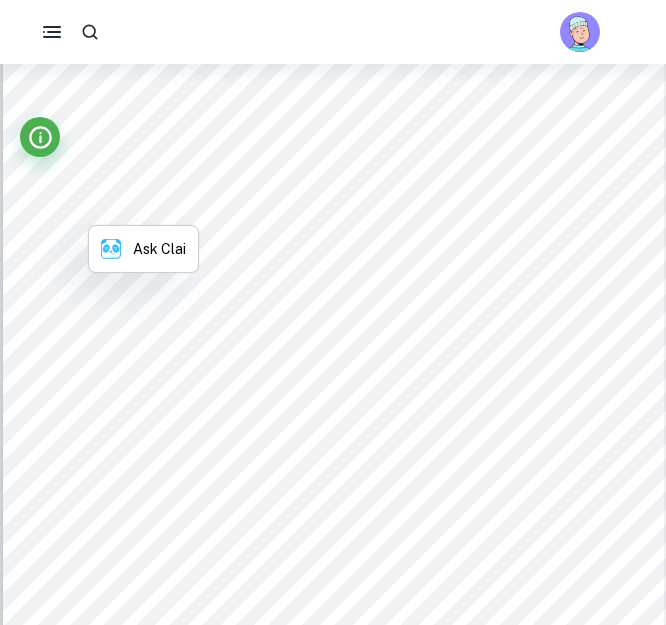 click on "𝑚 = 𝑛 ×   𝑀 The amount of [MEDICAL_DATA] taken from the sample is 20mL; therefore, the moles of [MEDICAL_DATA] is not the same as the moles of [MEDICAL_DATA] in the sample. The sample is prepared with 200mL distilled water by multiplying the moles by 10; we can achieve the mole of [MEDICAL_DATA] in the sample. Example Calculation for Group-1 (3 minute) 𝑛₂ = 5. 65 · 10 −4   𝑚𝑜𝑙   × 10 = 5. 65 · 10 −3 𝑚𝑜𝑙 𝑚 = 5. 65 · 10 −3 𝑚𝑜𝑙   ×   176, 12 𝑔/𝑚𝑜𝑙   =   0. 995078 𝑔 0. 995078 𝑔 ×   1000 = 995. 078 𝑚𝑔 Table-6:   Mole and Amount of [MEDICAL_DATA] in the Sample Duration of the sample (± 0.1 minute) Moles of [MEDICAL_DATA] in the Analyte Moles of [MEDICAL_DATA] in the Sample Gram of [MEDICAL_DATA] in the Sample Miligram of [MEDICAL_DATA] in the Sample 3   5. 65 · 10 −4   5. 65 · 10 −3   9. 950780 × 10 −1   995. 0780 30   3. 84 · 10 −4   3. 84 · 10 −3   6. 763008 × 10 −1   676. 3008 60   3. 20 · 10 −4   3. 20 · 10 −3" at bounding box center [333, 169] 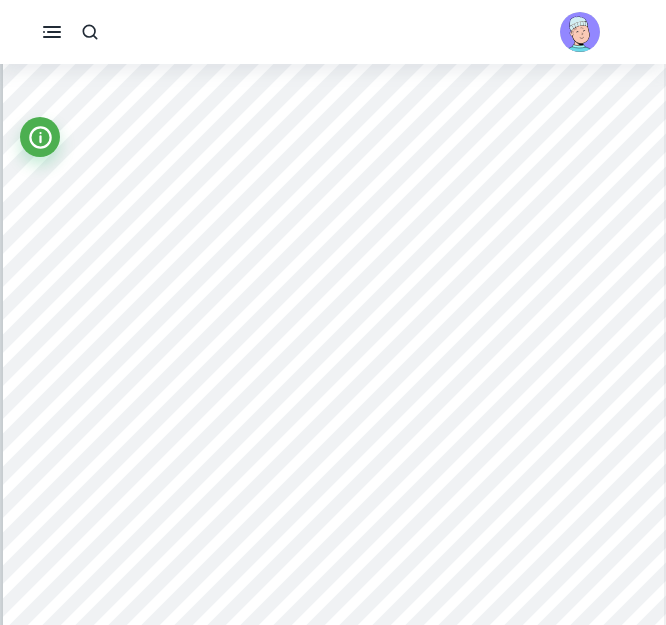 scroll, scrollTop: 7116, scrollLeft: 0, axis: vertical 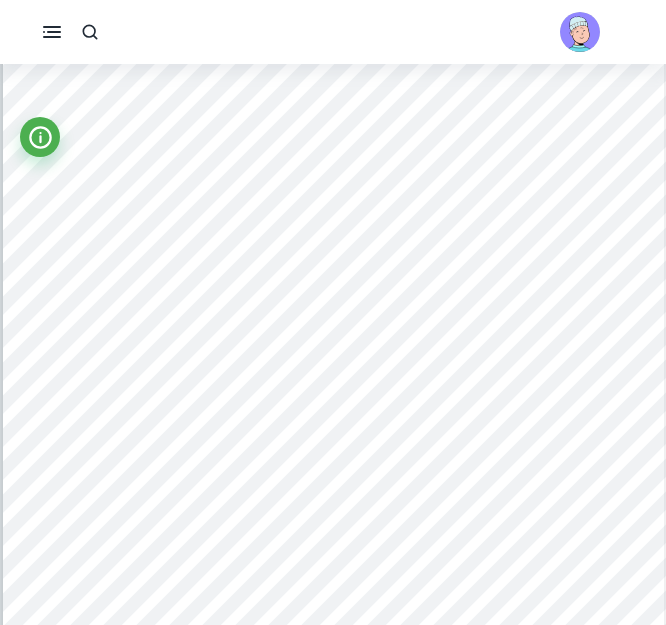 click on "𝑚 = 𝑛 ×   𝑀 The amount of [MEDICAL_DATA] taken from the sample is 20mL; therefore, the moles of [MEDICAL_DATA] is not the same as the moles of [MEDICAL_DATA] in the sample. The sample is prepared with 200mL distilled water by multiplying the moles by 10; we can achieve the mole of [MEDICAL_DATA] in the sample. Example Calculation for Group-1 (3 minute) 𝑛₂ = 5. 65 · 10 −4   𝑚𝑜𝑙   × 10 = 5. 65 · 10 −3 𝑚𝑜𝑙 𝑚 = 5. 65 · 10 −3 𝑚𝑜𝑙   ×   176, 12 𝑔/𝑚𝑜𝑙   =   0. 995078 𝑔 0. 995078 𝑔 ×   1000 = 995. 078 𝑚𝑔 Table-6:   Mole and Amount of [MEDICAL_DATA] in the Sample Duration of the sample (± 0.1 minute) Moles of [MEDICAL_DATA] in the Analyte Moles of [MEDICAL_DATA] in the Sample Gram of [MEDICAL_DATA] in the Sample Miligram of [MEDICAL_DATA] in the Sample 3   5. 65 · 10 −4   5. 65 · 10 −3   9. 950780 × 10 −1   995. 0780 30   3. 84 · 10 −4   3. 84 · 10 −3   6. 763008 × 10 −1   676. 3008 60   3. 20 · 10 −4   3. 20 · 10 −3" at bounding box center [333, 169] 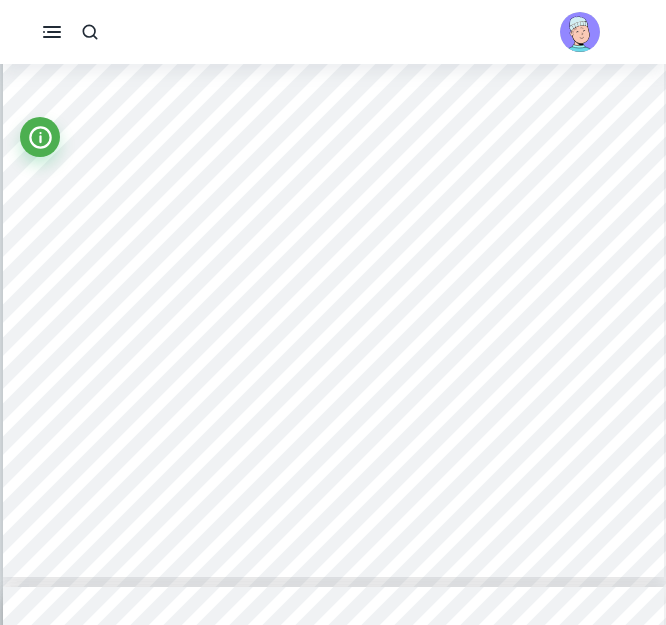 scroll, scrollTop: 7183, scrollLeft: 0, axis: vertical 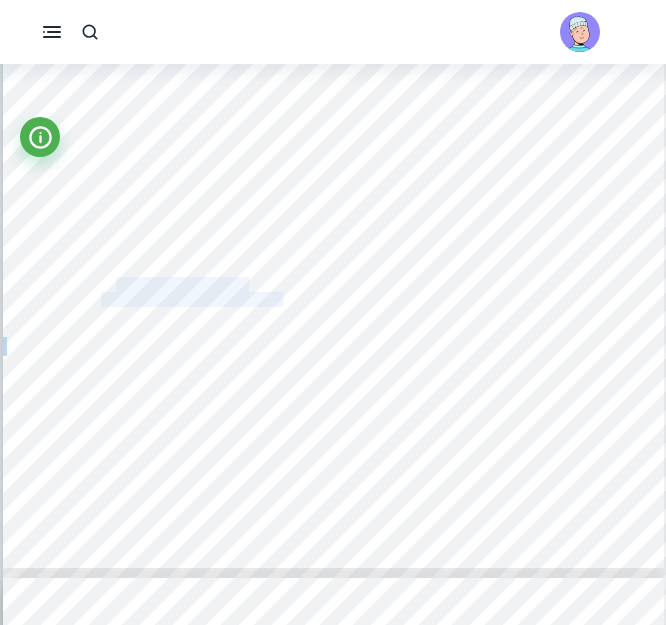 drag, startPoint x: 116, startPoint y: 286, endPoint x: 260, endPoint y: 298, distance: 144.49913 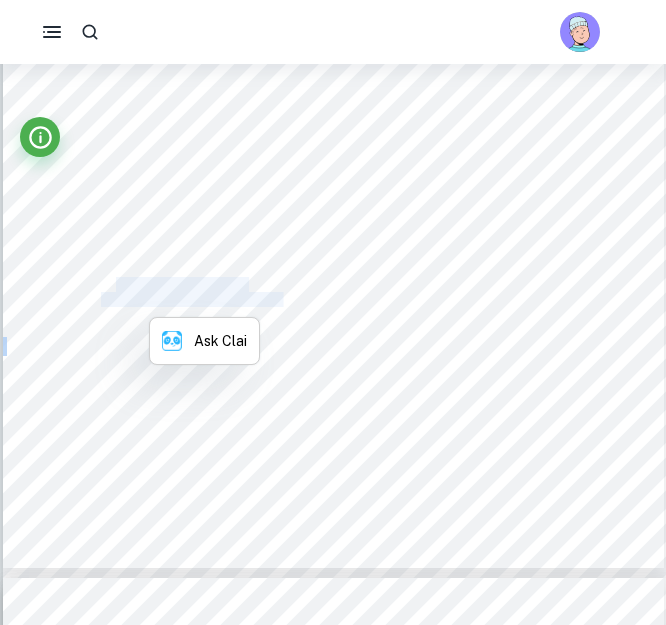 copy on "The Amount of Loss in Percentage of [MEDICAL_DATA]" 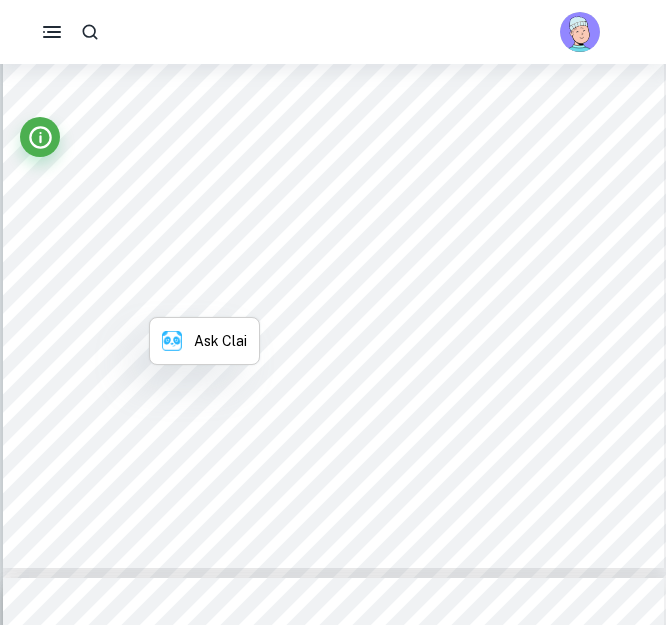 click on "𝑚 = 𝑛 ×   𝑀 The amount of [MEDICAL_DATA] taken from the sample is 20mL; therefore, the moles of [MEDICAL_DATA] is not the same as the moles of [MEDICAL_DATA] in the sample. The sample is prepared with 200mL distilled water by multiplying the moles by 10; we can achieve the mole of [MEDICAL_DATA] in the sample. Example Calculation for Group-1 (3 minute) 𝑛₂ = 5. 65 · 10 −4   𝑚𝑜𝑙   × 10 = 5. 65 · 10 −3 𝑚𝑜𝑙 𝑚 = 5. 65 · 10 −3 𝑚𝑜𝑙   ×   176, 12 𝑔/𝑚𝑜𝑙   =   0. 995078 𝑔 0. 995078 𝑔 ×   1000 = 995. 078 𝑚𝑔 Table-6:   Mole and Amount of [MEDICAL_DATA] in the Sample Duration of the sample (± 0.1 minute) Moles of [MEDICAL_DATA] in the Analyte Moles of [MEDICAL_DATA] in the Sample Gram of [MEDICAL_DATA] in the Sample Miligram of [MEDICAL_DATA] in the Sample 3   5. 65 · 10 −4   5. 65 · 10 −3   9. 950780 × 10 −1   995. 0780 30   3. 84 · 10 −4   3. 84 · 10 −3   6. 763008 × 10 −1   676. 3008 60   3. 20 · 10 −4   3. 20 · 10 −3" at bounding box center (333, 102) 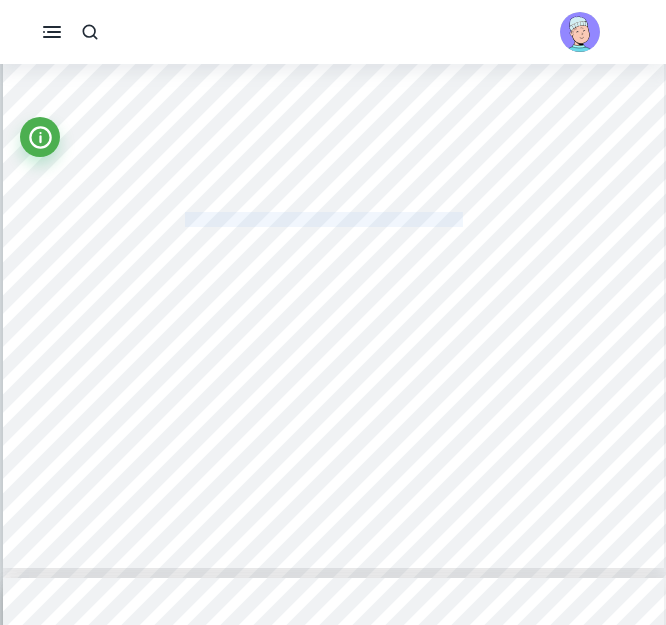 drag, startPoint x: 185, startPoint y: 222, endPoint x: 440, endPoint y: 218, distance: 255.03137 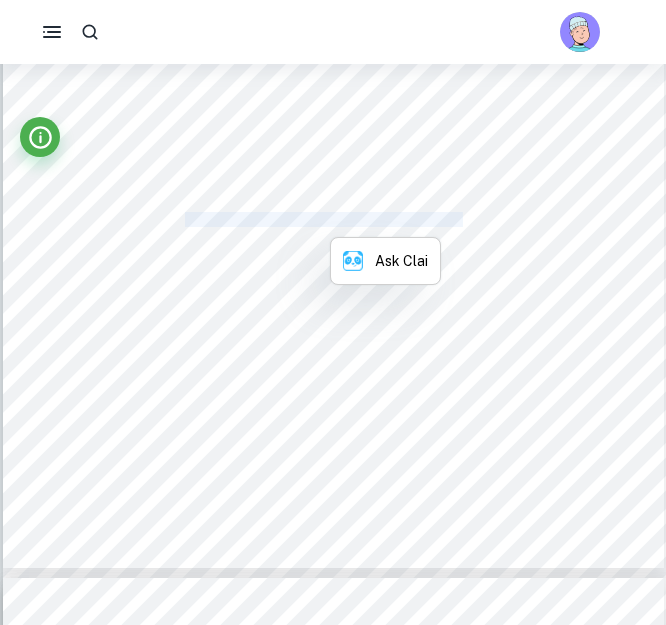 copy on "Amount of Loss in Percentage of [MEDICAL_DATA]" 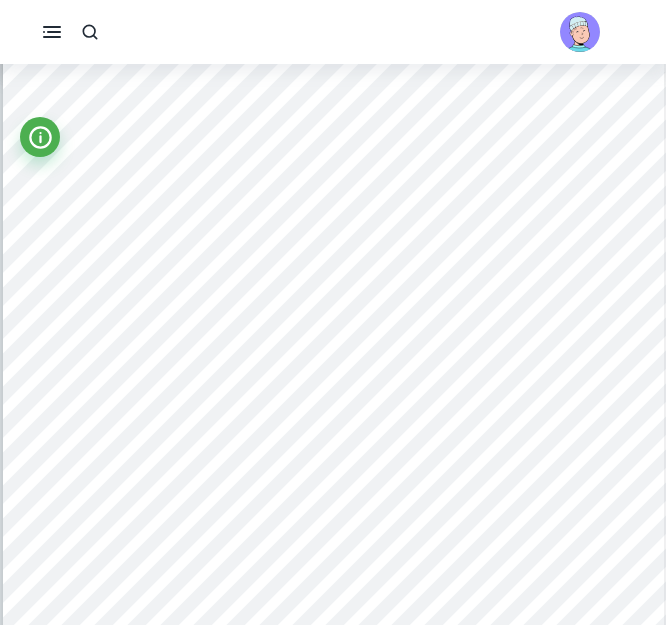 scroll, scrollTop: 8849, scrollLeft: 0, axis: vertical 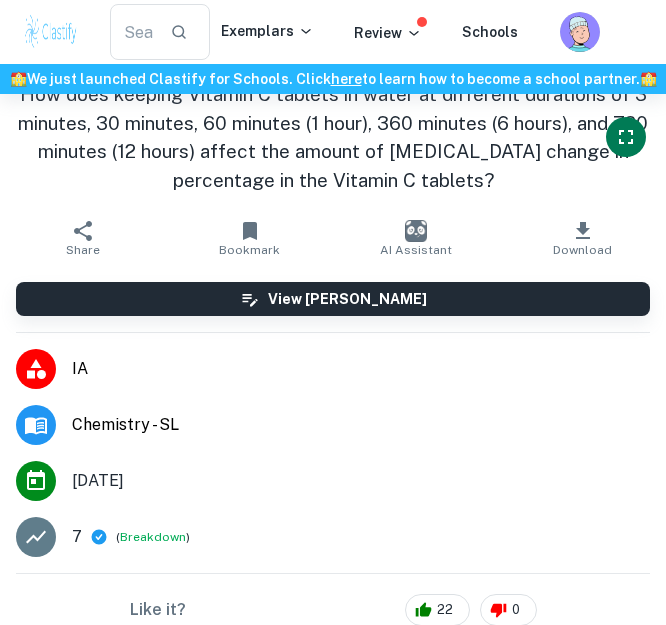 type on "6" 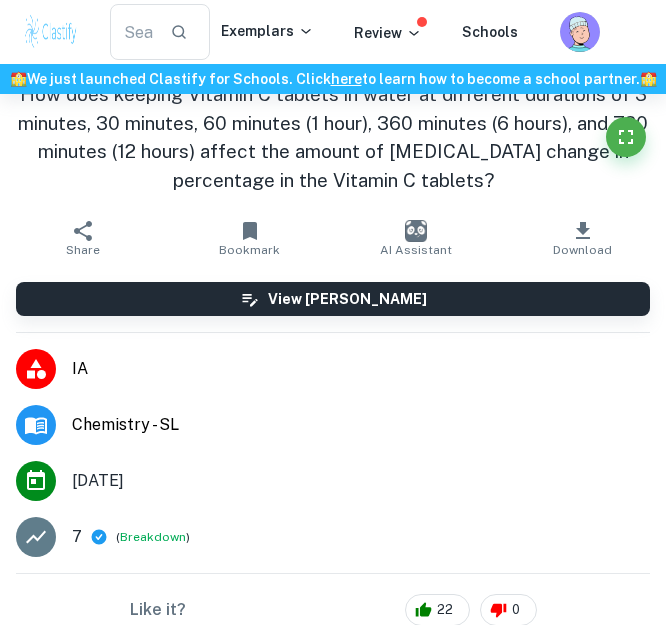 click on "Bookmark" at bounding box center (250, 238) 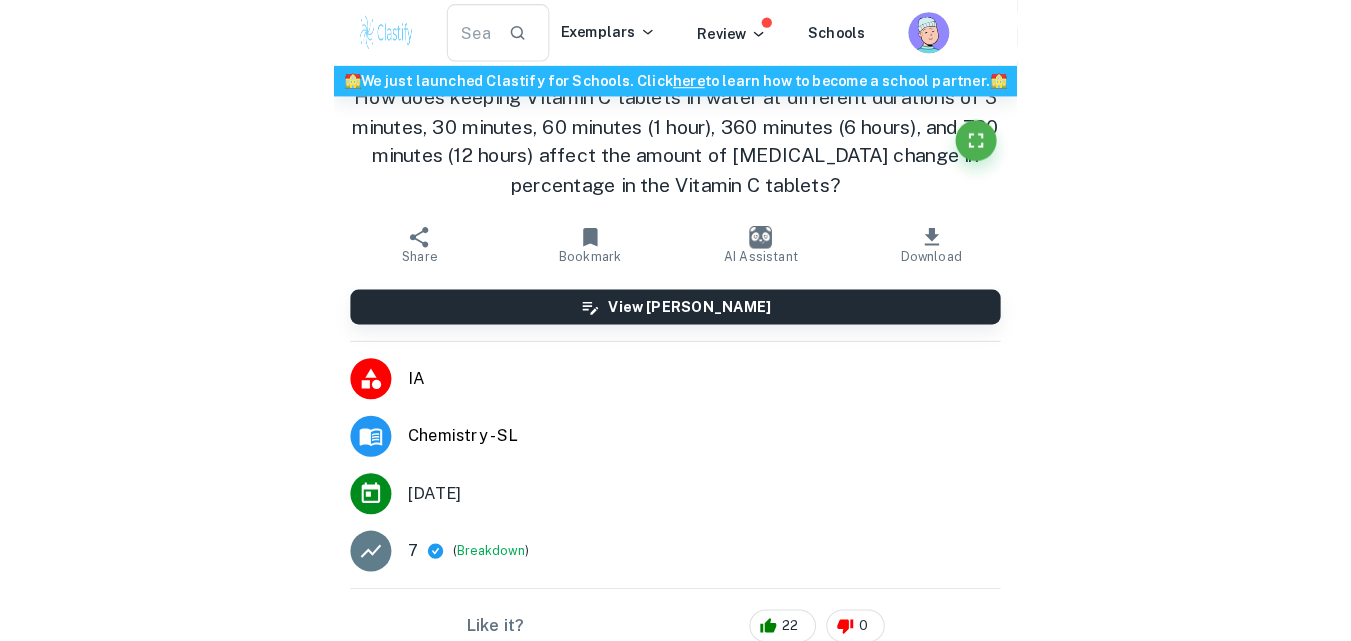 scroll, scrollTop: 6827, scrollLeft: 0, axis: vertical 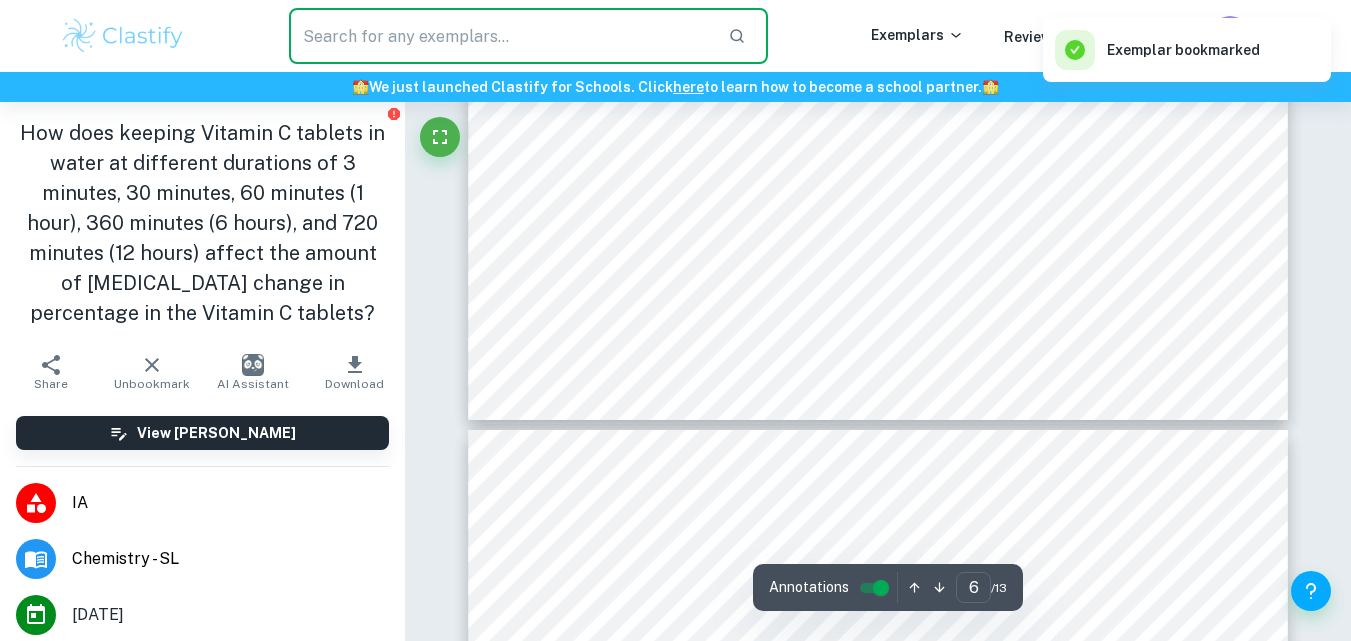 click at bounding box center (500, 36) 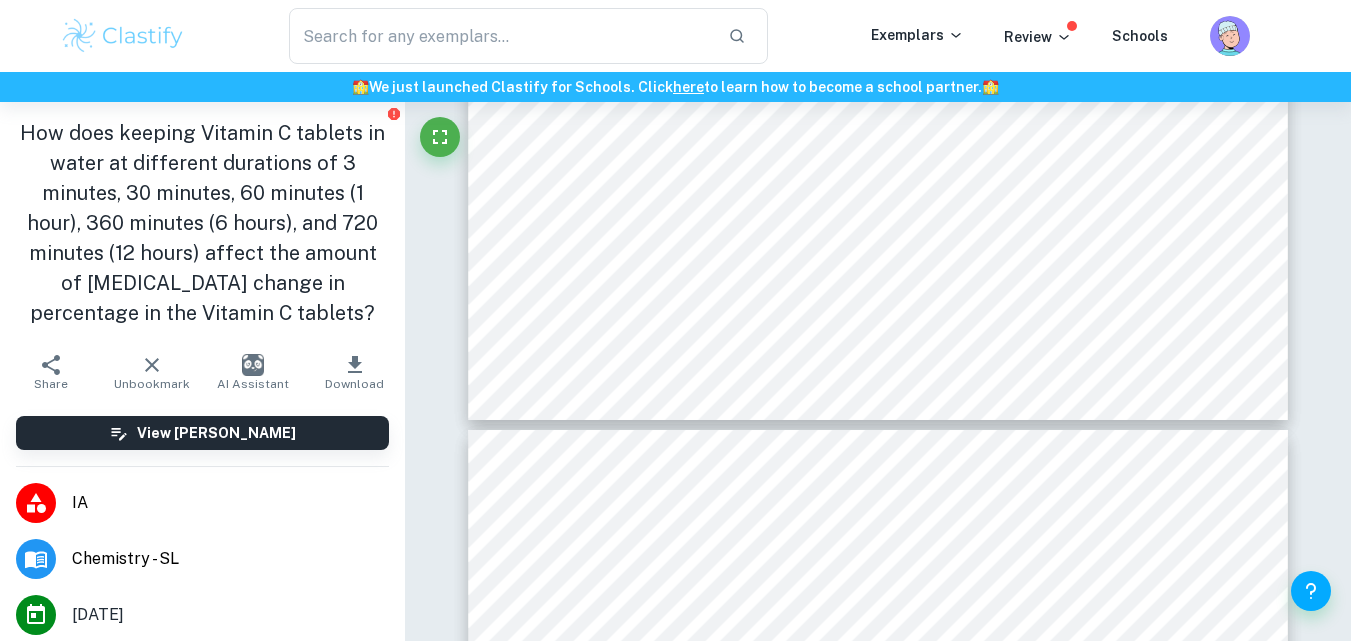 click at bounding box center (123, 36) 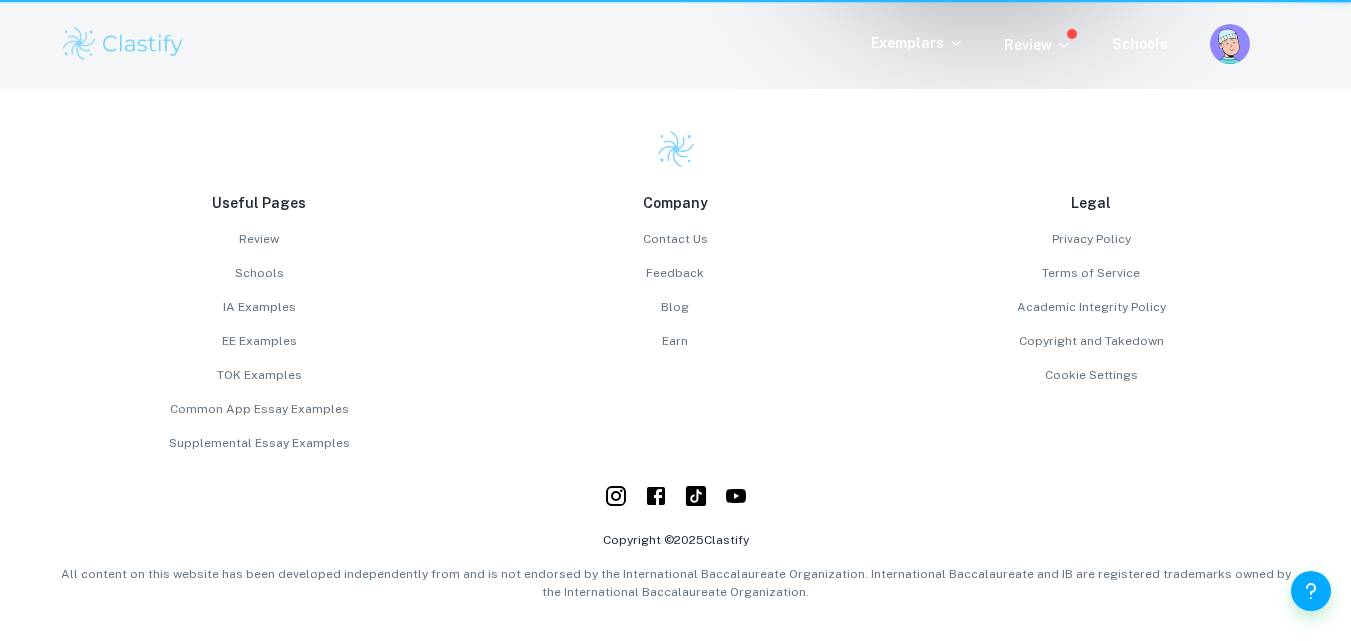 scroll, scrollTop: 0, scrollLeft: 0, axis: both 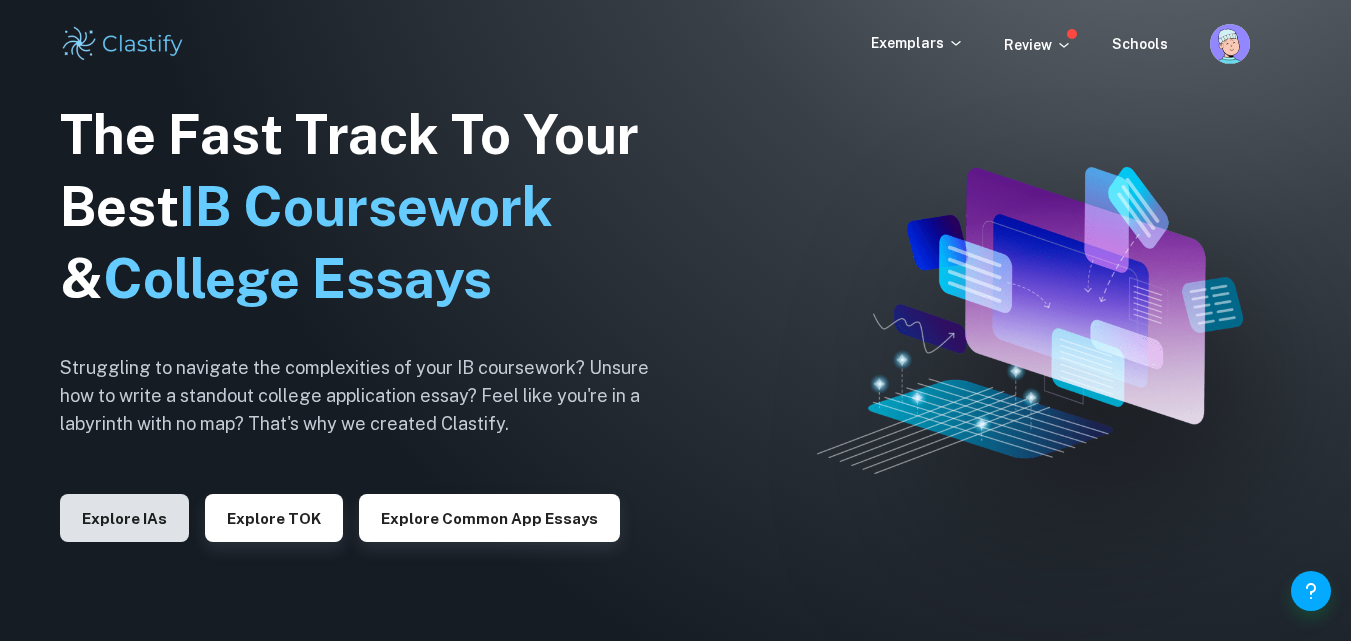 click on "Explore IAs" at bounding box center [124, 518] 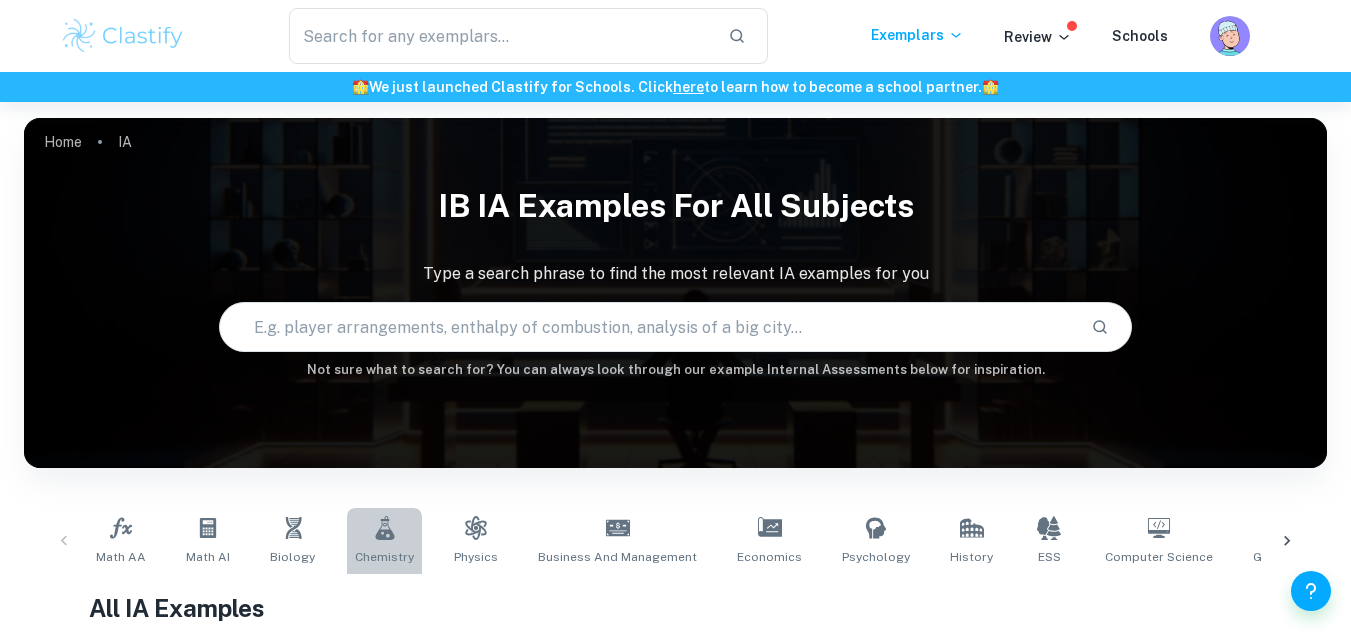 click 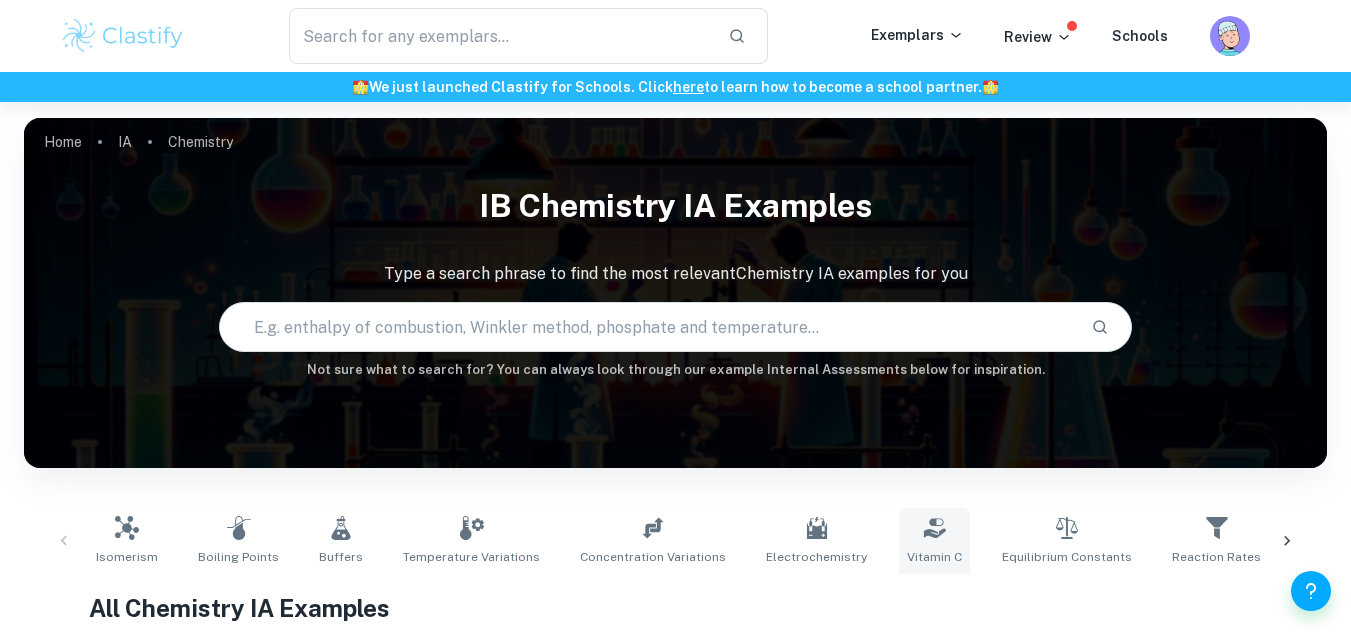 click on "Vitamin C" at bounding box center (934, 541) 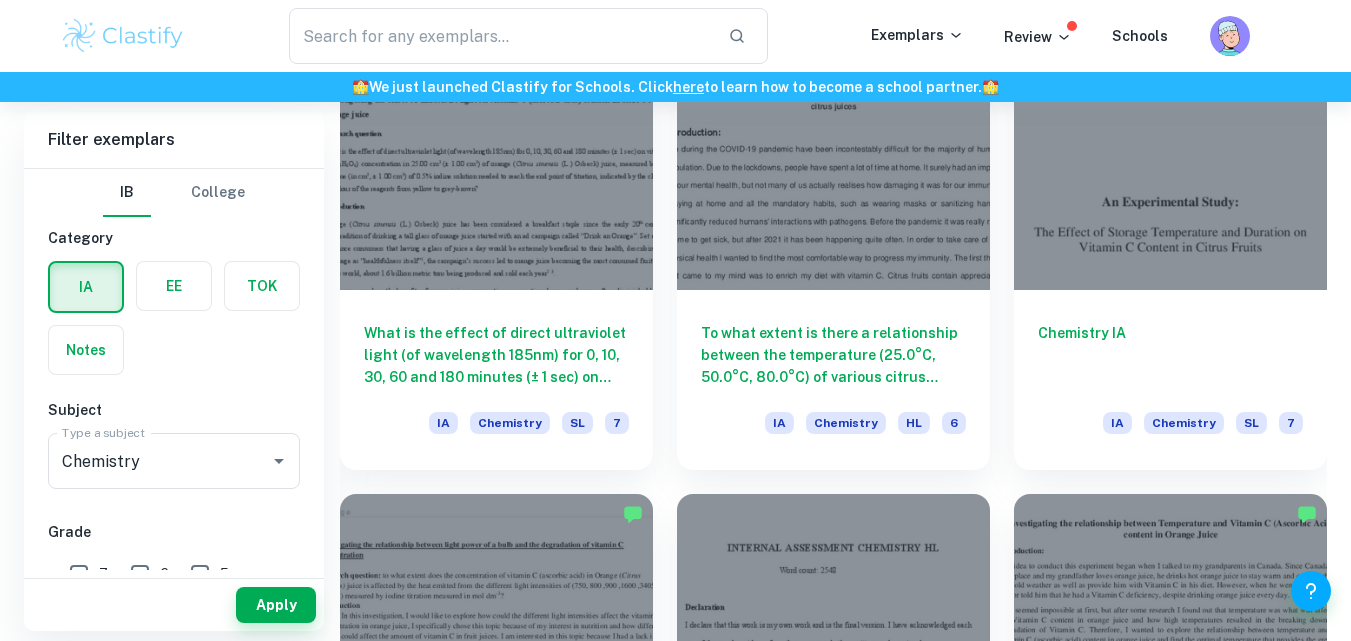 scroll, scrollTop: 1133, scrollLeft: 0, axis: vertical 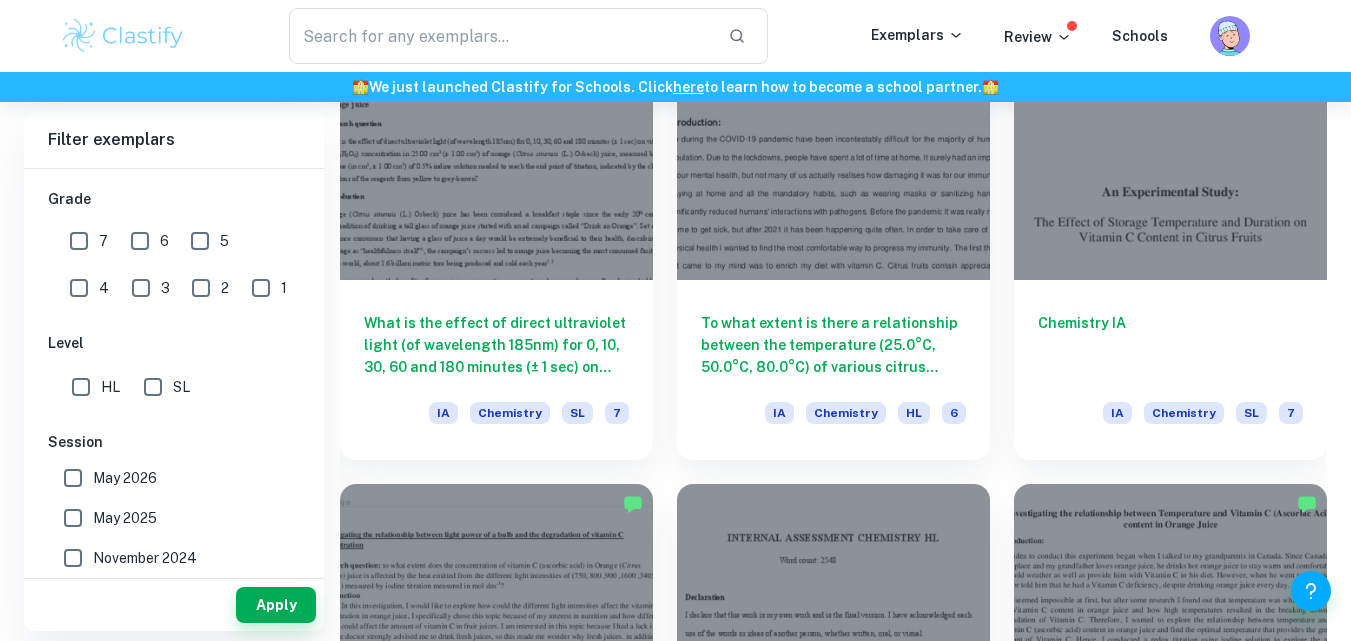 click on "SL" at bounding box center [153, 387] 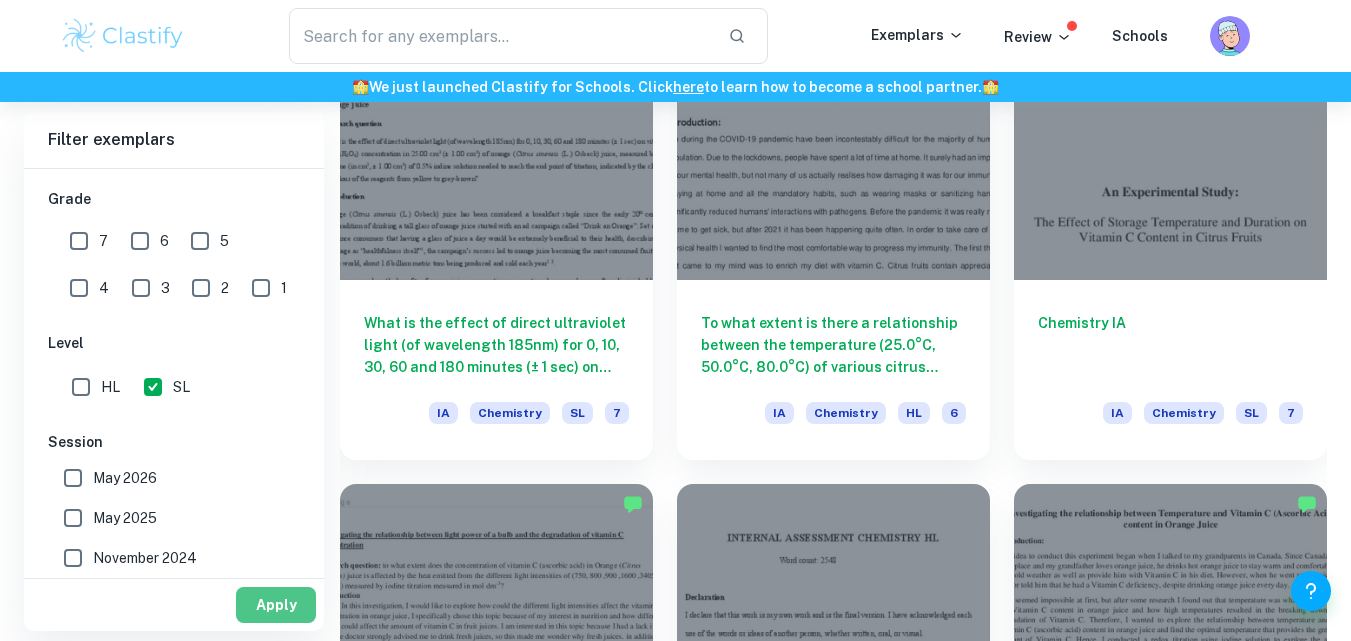 click on "Apply" at bounding box center [276, 605] 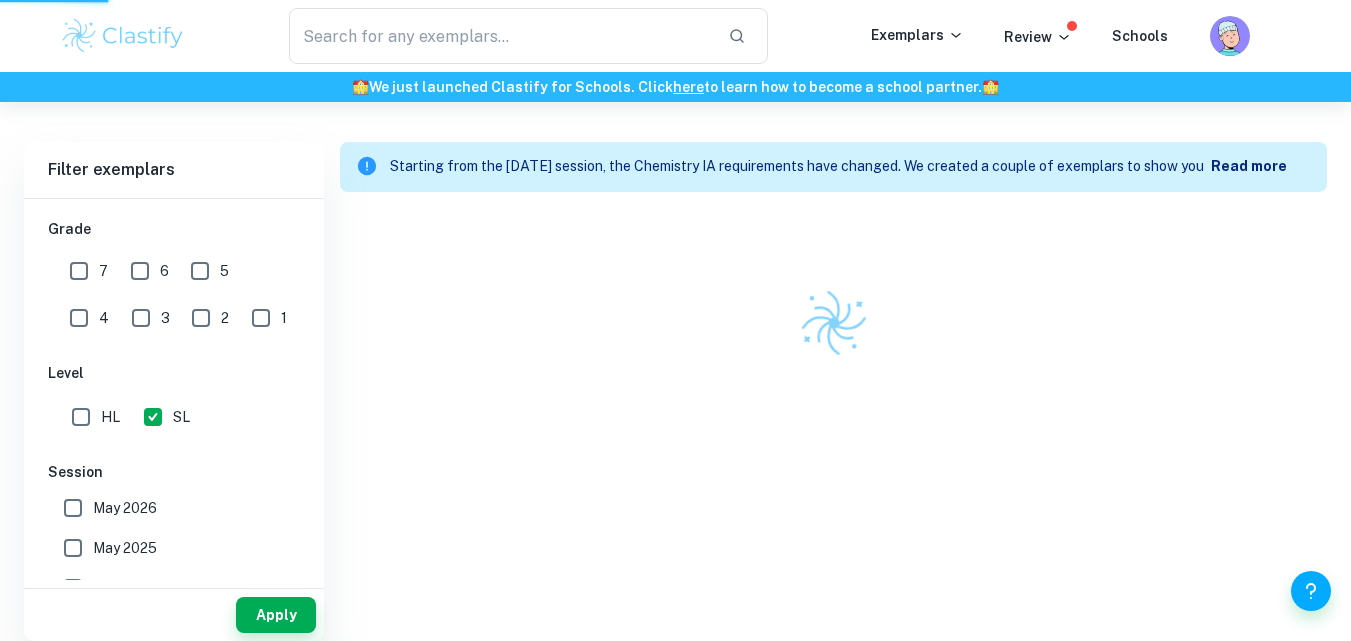 scroll, scrollTop: 522, scrollLeft: 0, axis: vertical 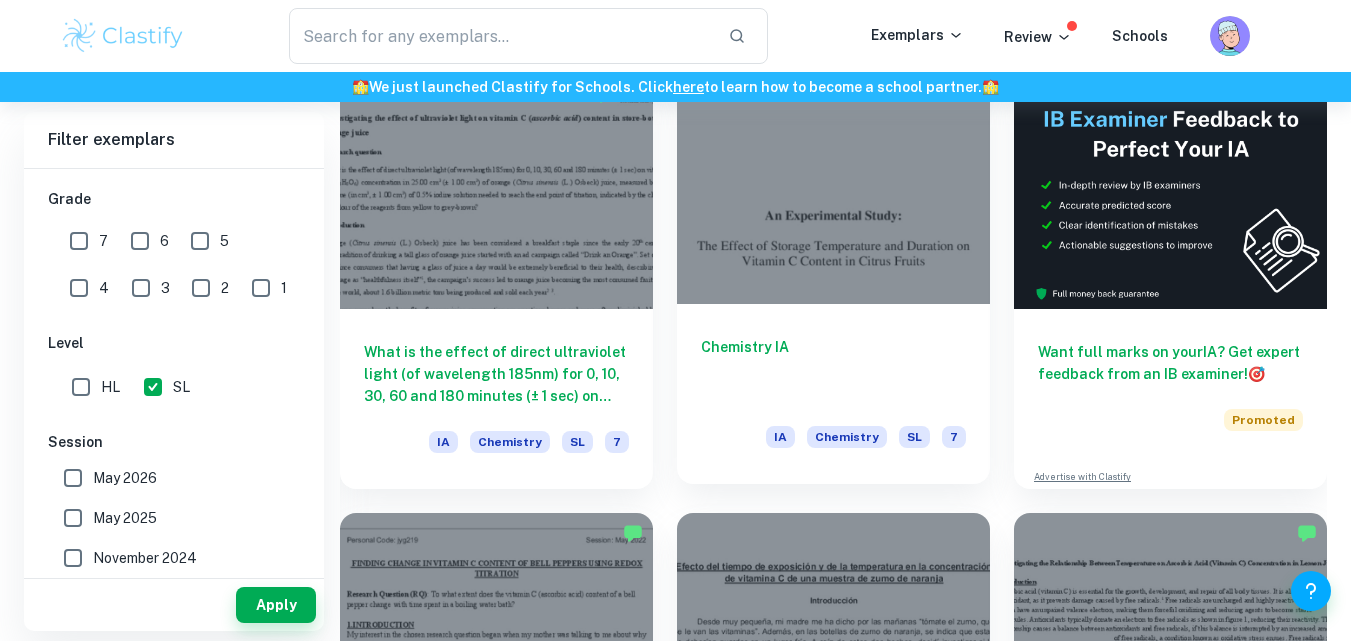 click on "Chemistry IA" at bounding box center [833, 369] 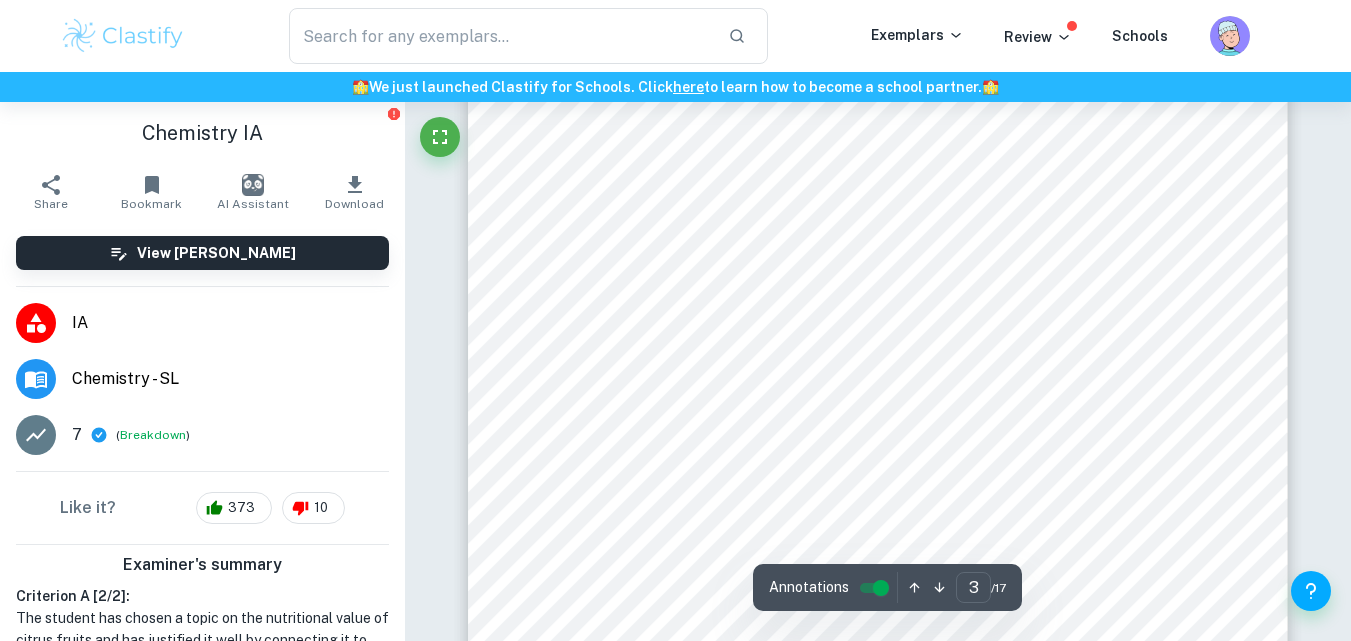scroll, scrollTop: 2867, scrollLeft: 0, axis: vertical 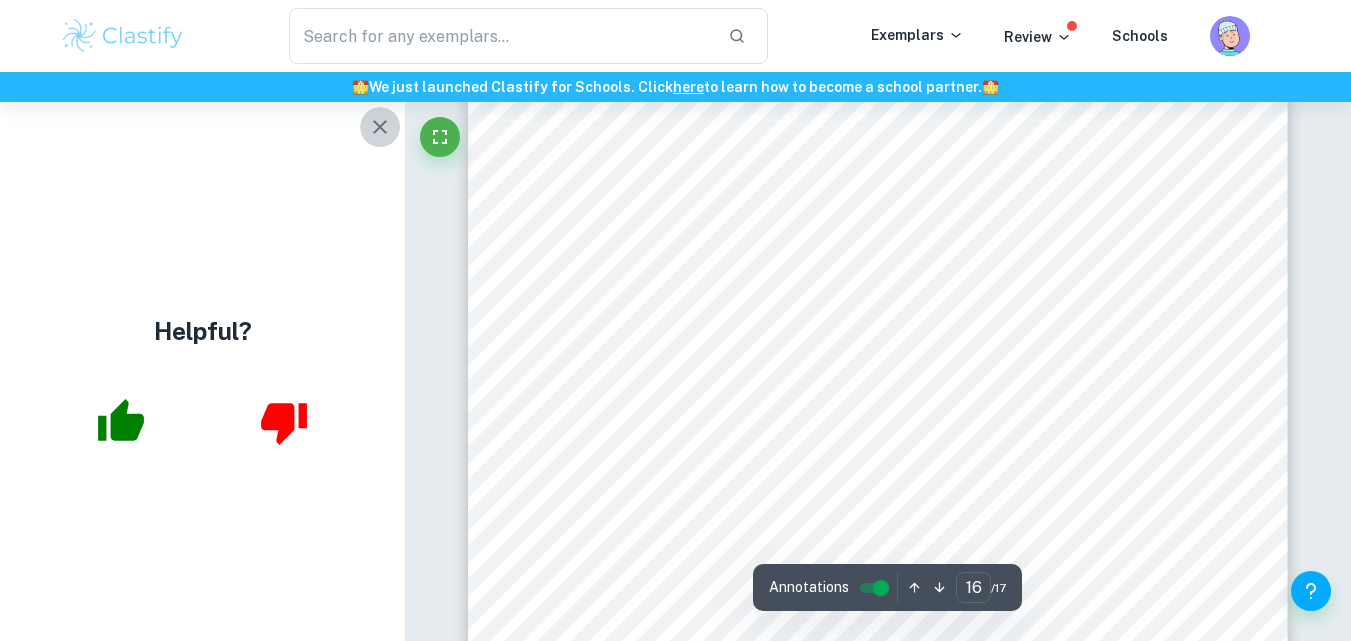 click 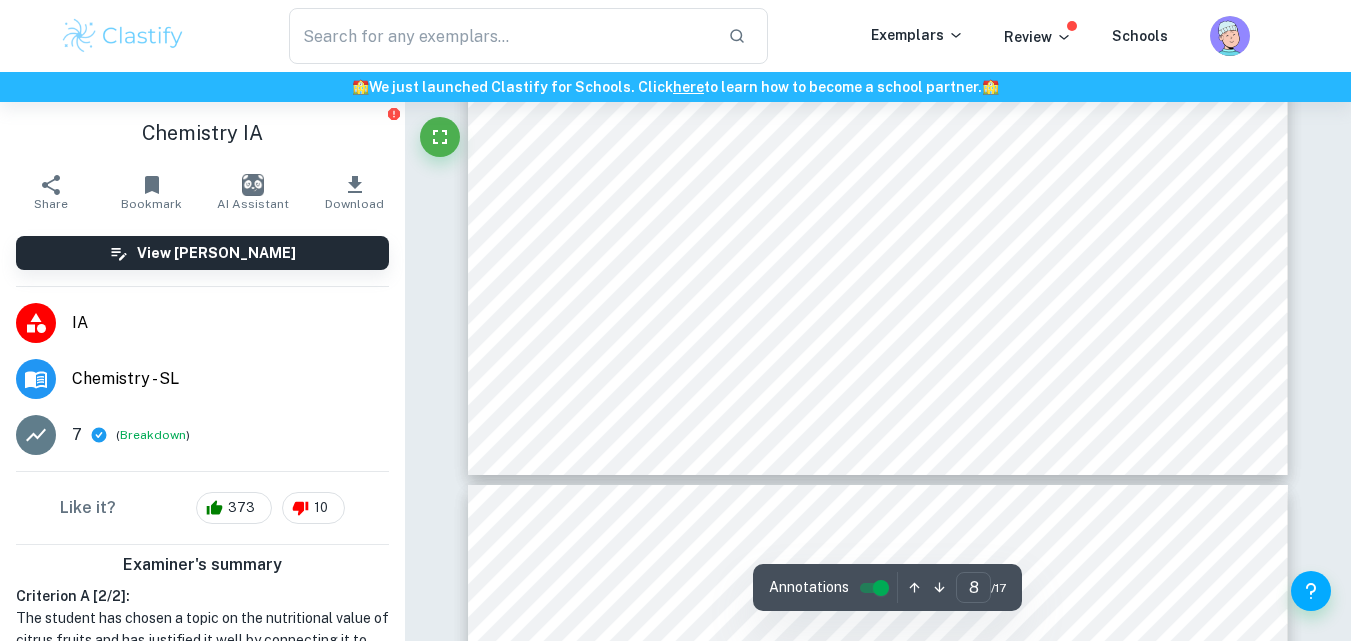 scroll, scrollTop: 8873, scrollLeft: 0, axis: vertical 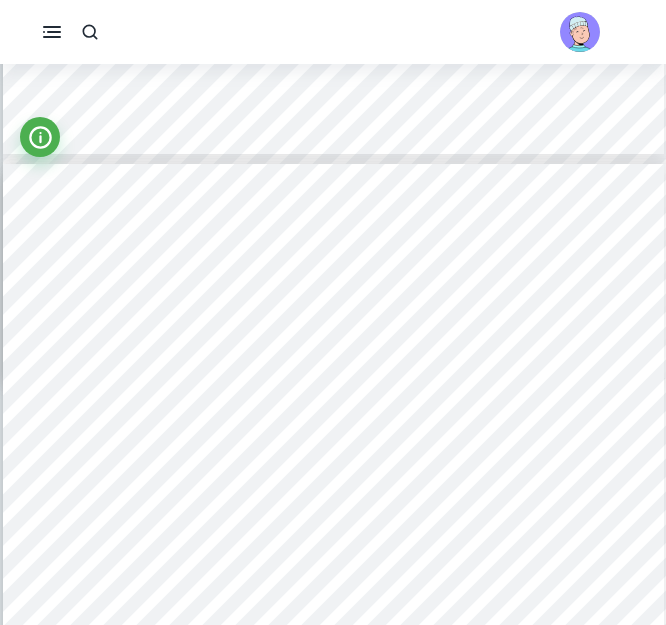 type on "10" 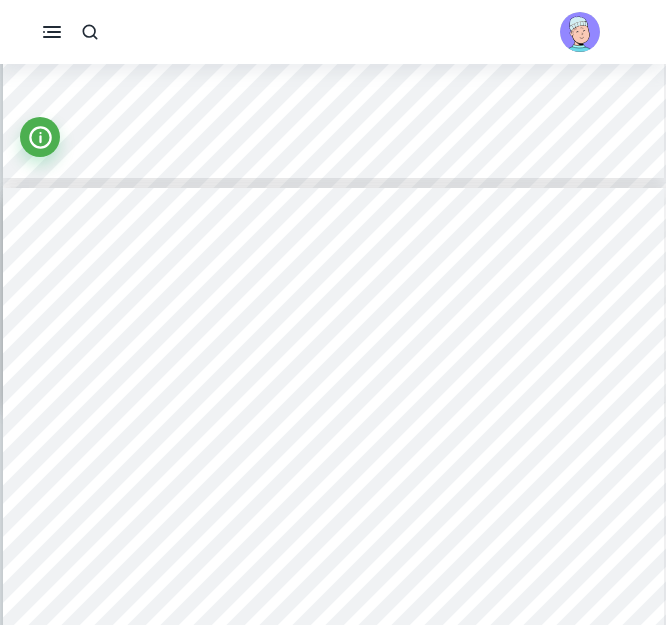 scroll, scrollTop: 8513, scrollLeft: 0, axis: vertical 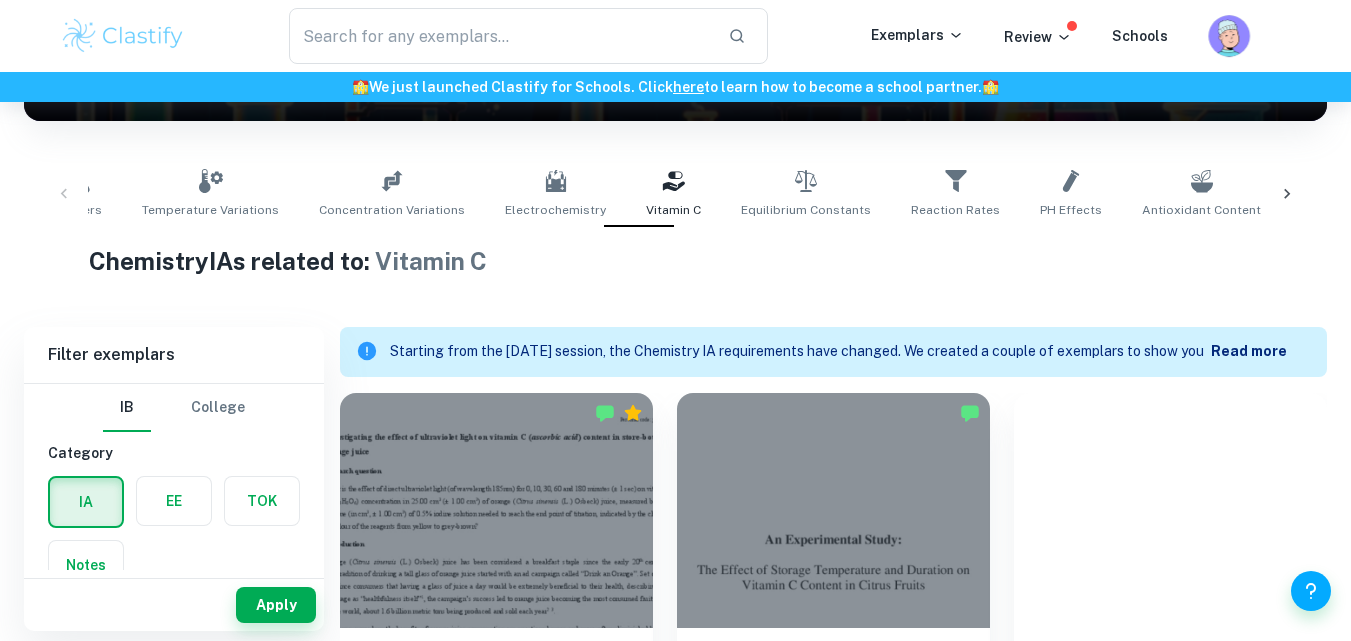 click 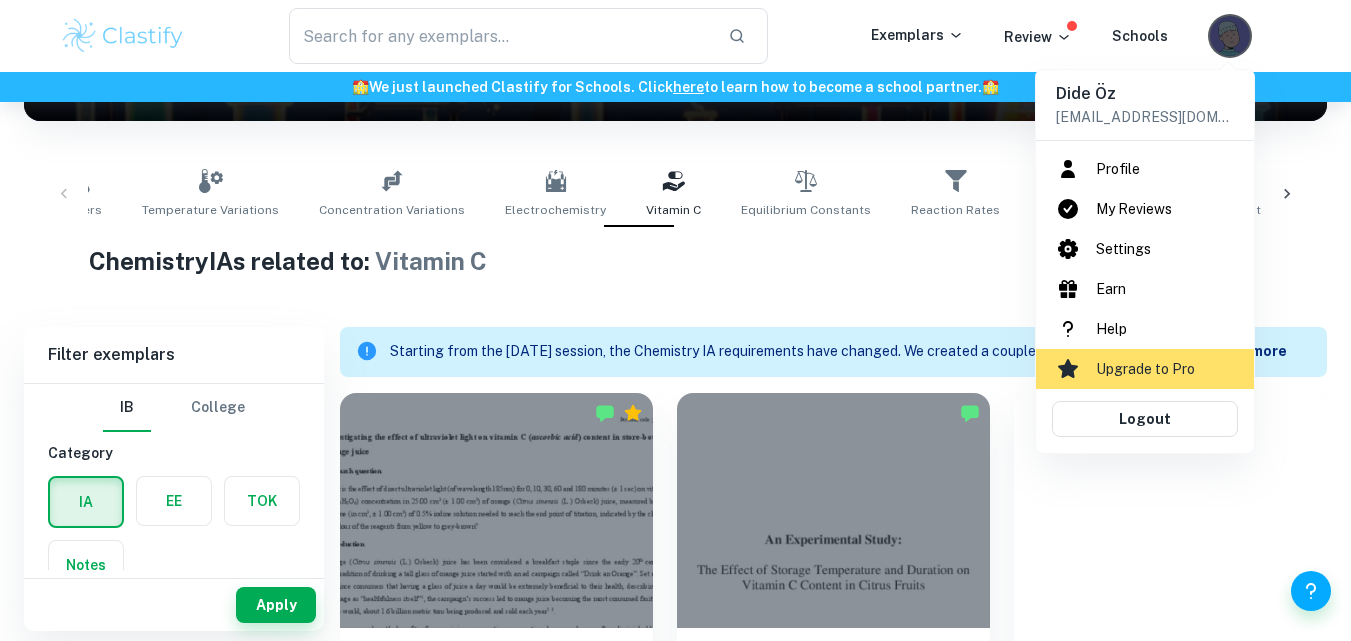 click on "Profile" at bounding box center [1145, 169] 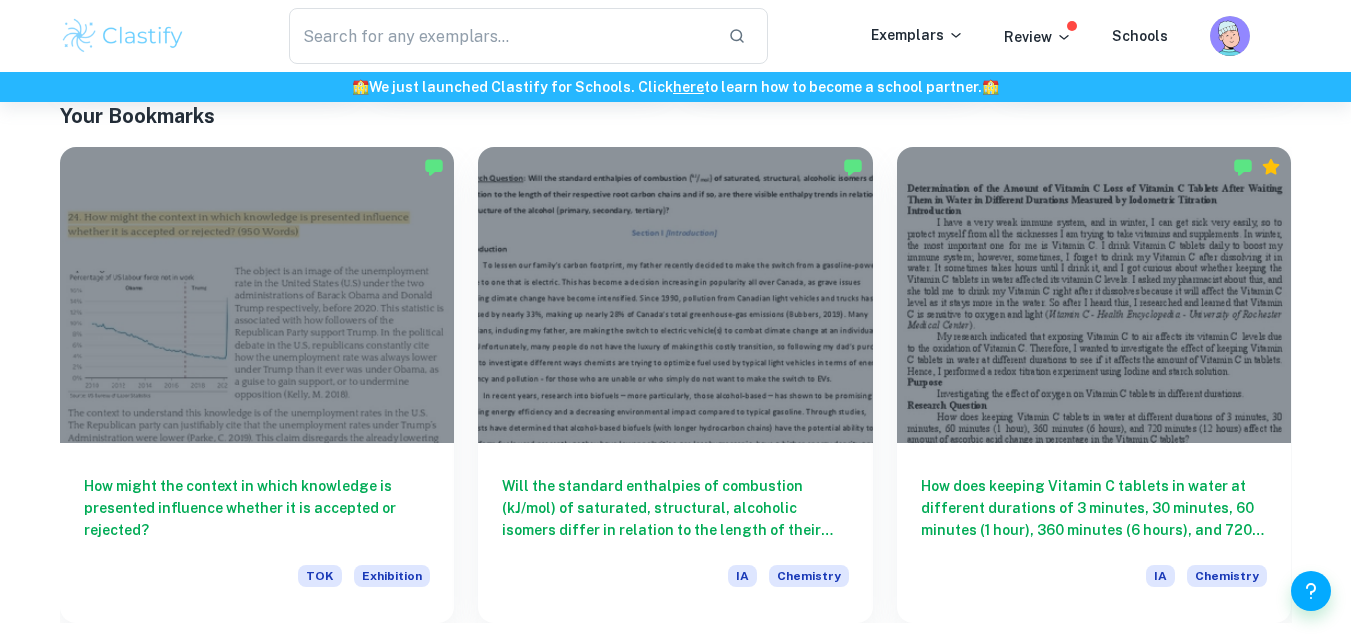 scroll, scrollTop: 418, scrollLeft: 0, axis: vertical 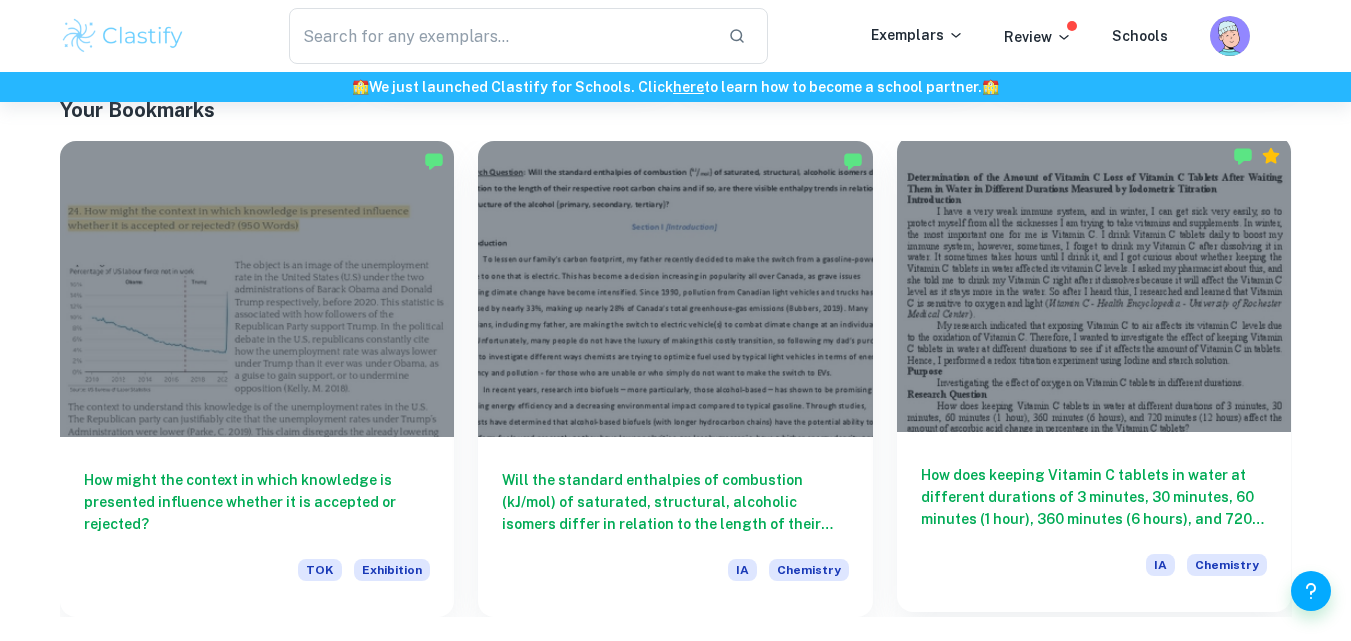 click on "How does keeping Vitamin C tablets in water at different durations of 3 minutes, 30 minutes, 60 minutes (1 hour), 360 minutes (6 hours), and 720 minutes (12 hours) affect the amount of [MEDICAL_DATA] change in percentage in the Vitamin C tablets?" at bounding box center [1094, 497] 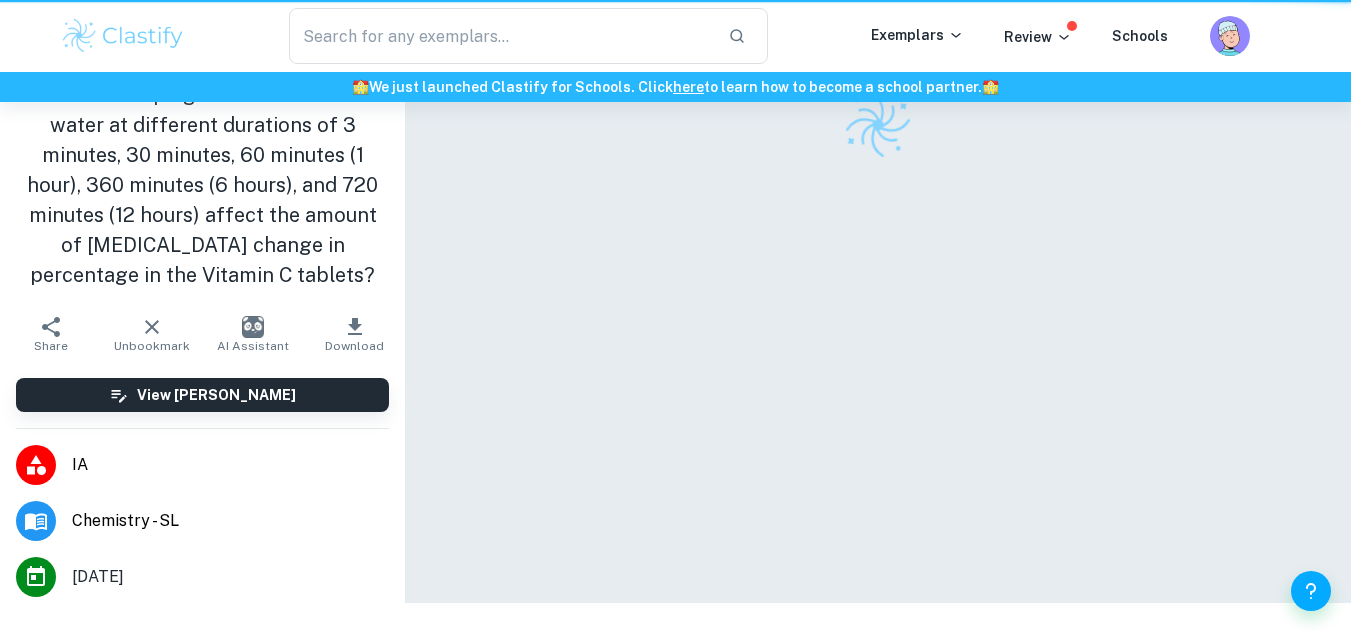 scroll, scrollTop: 0, scrollLeft: 0, axis: both 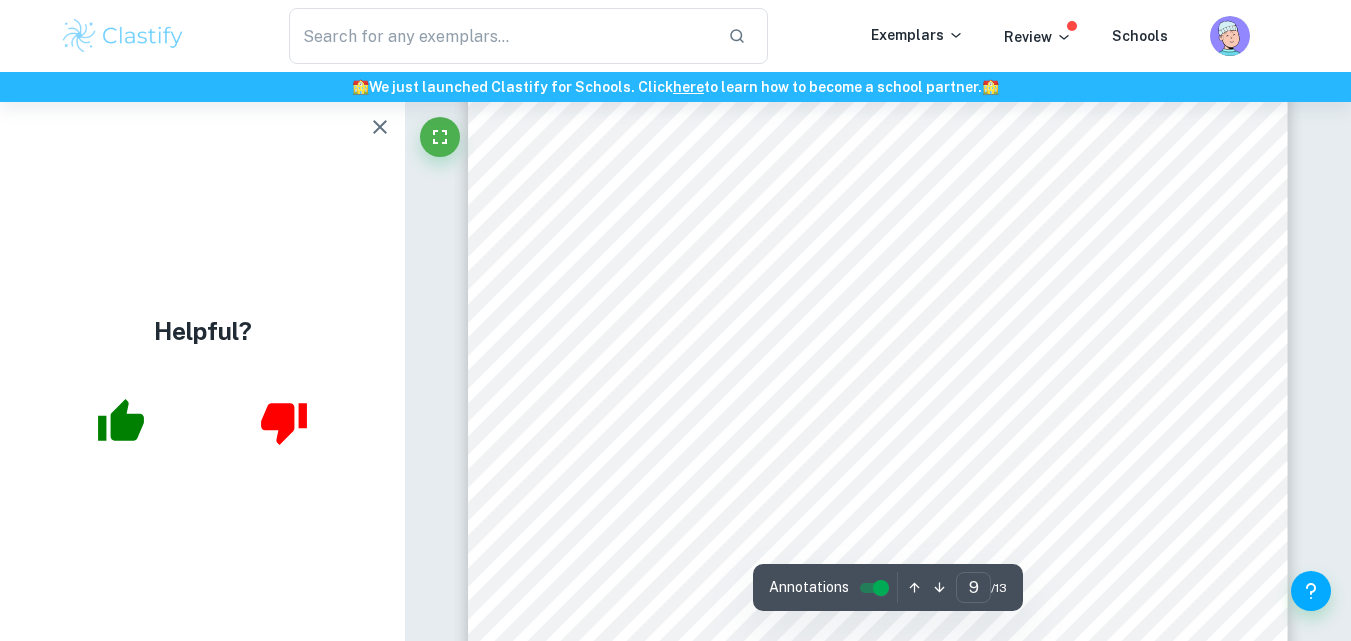click 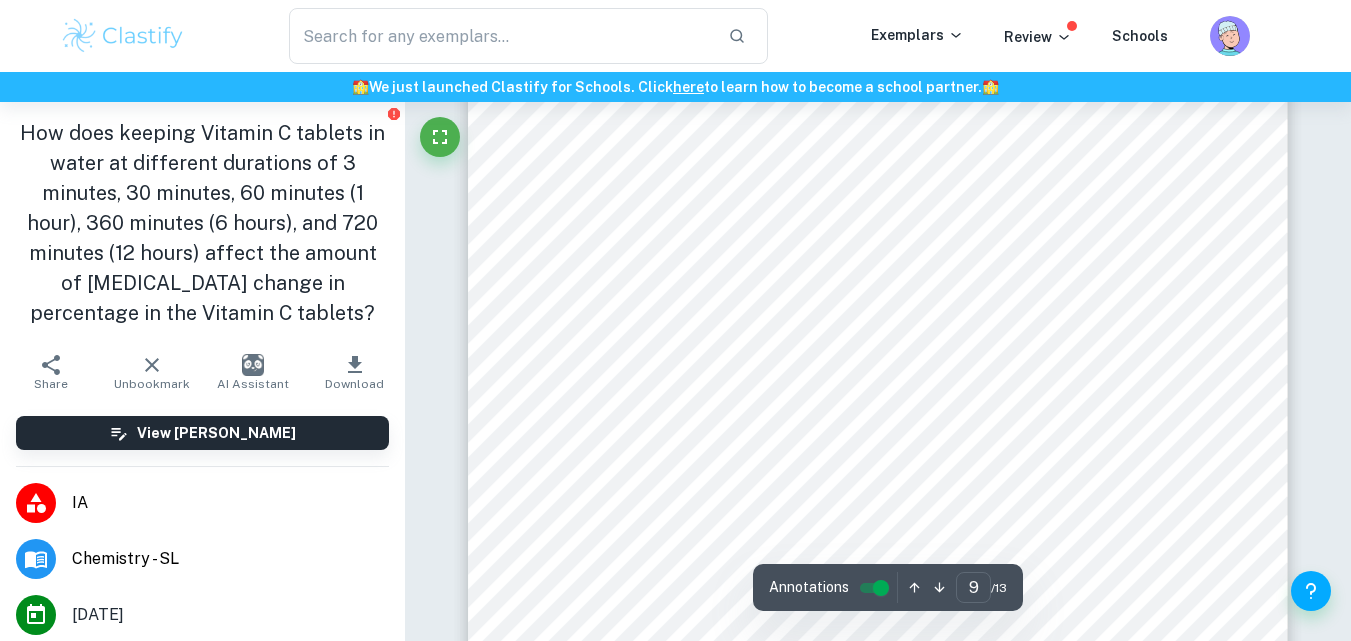 scroll, scrollTop: 10015, scrollLeft: 0, axis: vertical 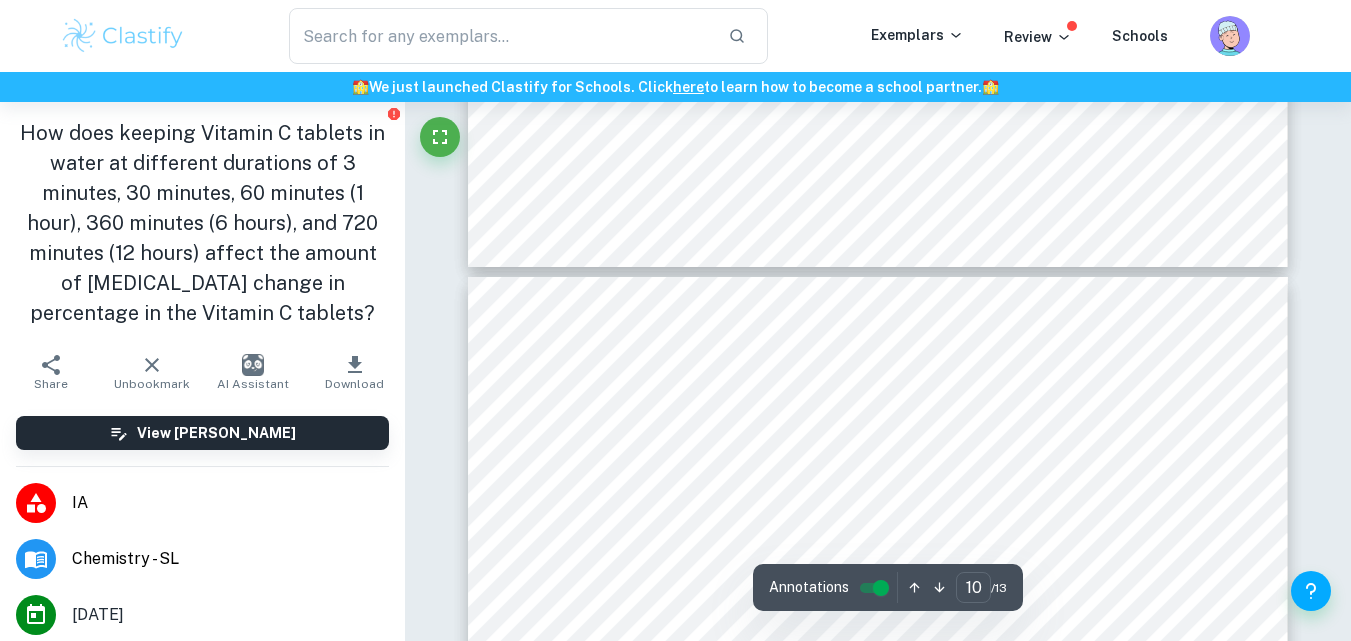 click on "Table-10:   Uncertainty of the Amount of Loss in Percentage of [MEDICAL_DATA] Duration of the sample ( ± 0.1 minute) 3   30   60   360   720 Uncertainty of the Mass of the [MEDICAL_DATA] (5 s.f.) 995. 0780 𝑚𝑔 ±   21.839 mg 676. 3008 𝑚𝑔 ±   15.093 mg 563. 5840 𝑚𝑔 ± 12.716 mg 290. 598 𝑚𝑔 ±   6.9832 mg 193. 7320 𝑚𝑔 ±   4.9490 mg Uncertainty of the Amount of Loss in Percentage of [MEDICAL_DATA](5 s.f.) ± 0. 4920% 0.010798   % ± 32. 37% 0.72236   % ± 43. 64% 0. 98463 % ± 70. 94% 1.7047   % ± 80. 63% 2.0597   % Graphs and Presentation of Results The graphs of the amount of loss in percentage and mass of [MEDICAL_DATA] are created separately due to their different ranges in google sheets. Error bars are made for each graph point using the values from the uncertainty calculations. Graph-1:   Graph of Amount of Loss in Percentage of [MEDICAL_DATA] in Vitamin C Tablets at Different Durations Graph-2:   Graph of Mass of [MEDICAL_DATA] in Vitamin C Tablets at Different Durations 10" at bounding box center [878, 856] 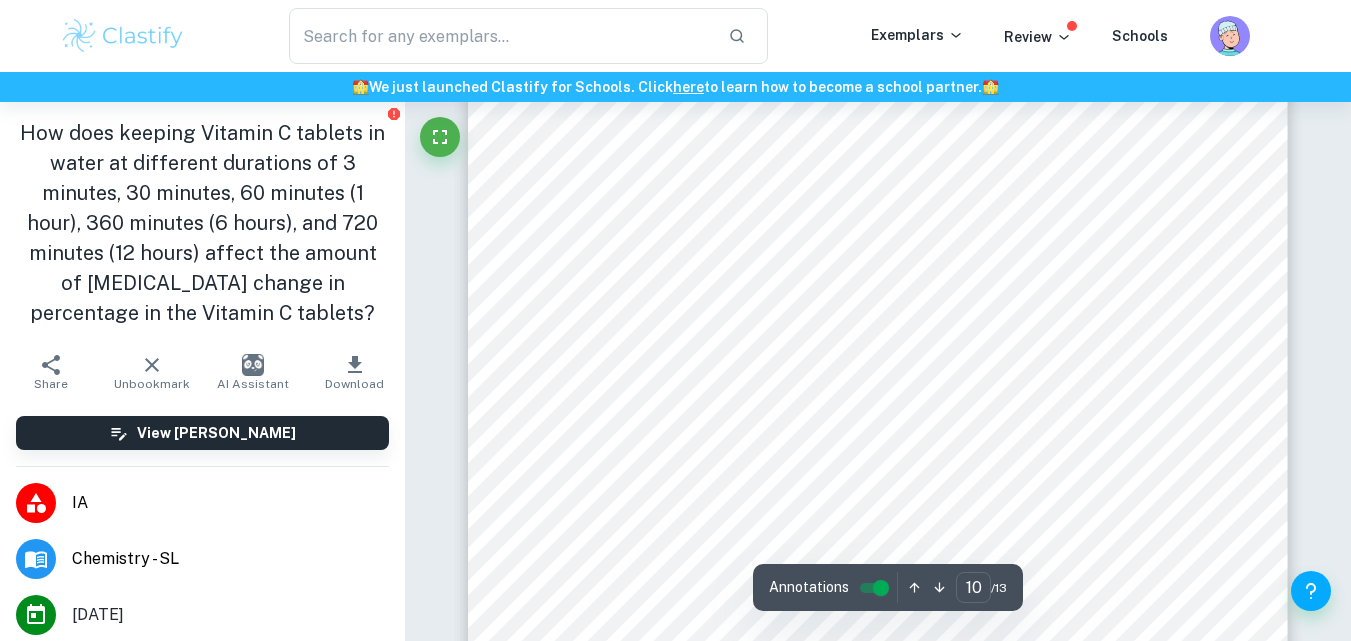 scroll, scrollTop: 10881, scrollLeft: 0, axis: vertical 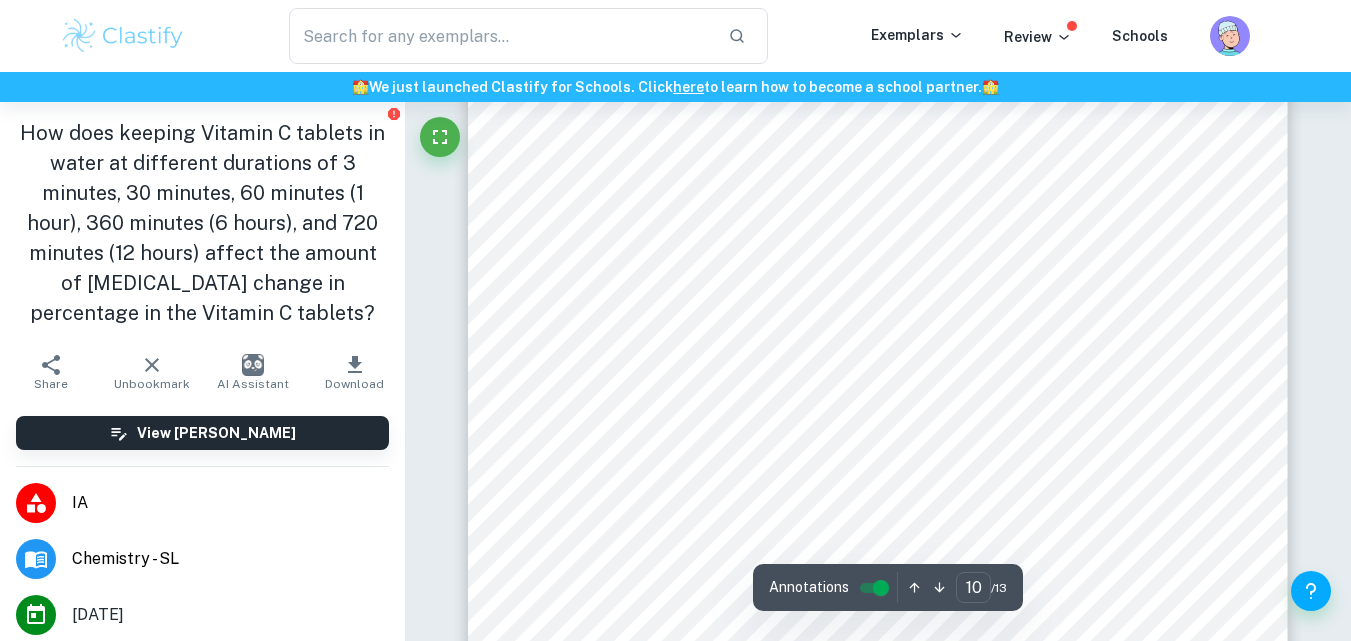 click on "Table-10:   Uncertainty of the Amount of Loss in Percentage of [MEDICAL_DATA] Duration of the sample ( ± 0.1 minute) 3   30   60   360   720 Uncertainty of the Mass of the [MEDICAL_DATA] (5 s.f.) 995. 0780 𝑚𝑔 ±   21.839 mg 676. 3008 𝑚𝑔 ±   15.093 mg 563. 5840 𝑚𝑔 ± 12.716 mg 290. 598 𝑚𝑔 ±   6.9832 mg 193. 7320 𝑚𝑔 ±   4.9490 mg Uncertainty of the Amount of Loss in Percentage of [MEDICAL_DATA](5 s.f.) ± 0. 4920% 0.010798   % ± 32. 37% 0.72236   % ± 43. 64% 0. 98463 % ± 70. 94% 1.7047   % ± 80. 63% 2.0597   % Graphs and Presentation of Results The graphs of the amount of loss in percentage and mass of [MEDICAL_DATA] are created separately due to their different ranges in google sheets. Error bars are made for each graph point using the values from the uncertainty calculations. Graph-1:   Graph of Amount of Loss in Percentage of [MEDICAL_DATA] in Vitamin C Tablets at Different Durations Graph-2:   Graph of Mass of [MEDICAL_DATA] in Vitamin C Tablets at Different Durations 10" at bounding box center [878, 456] 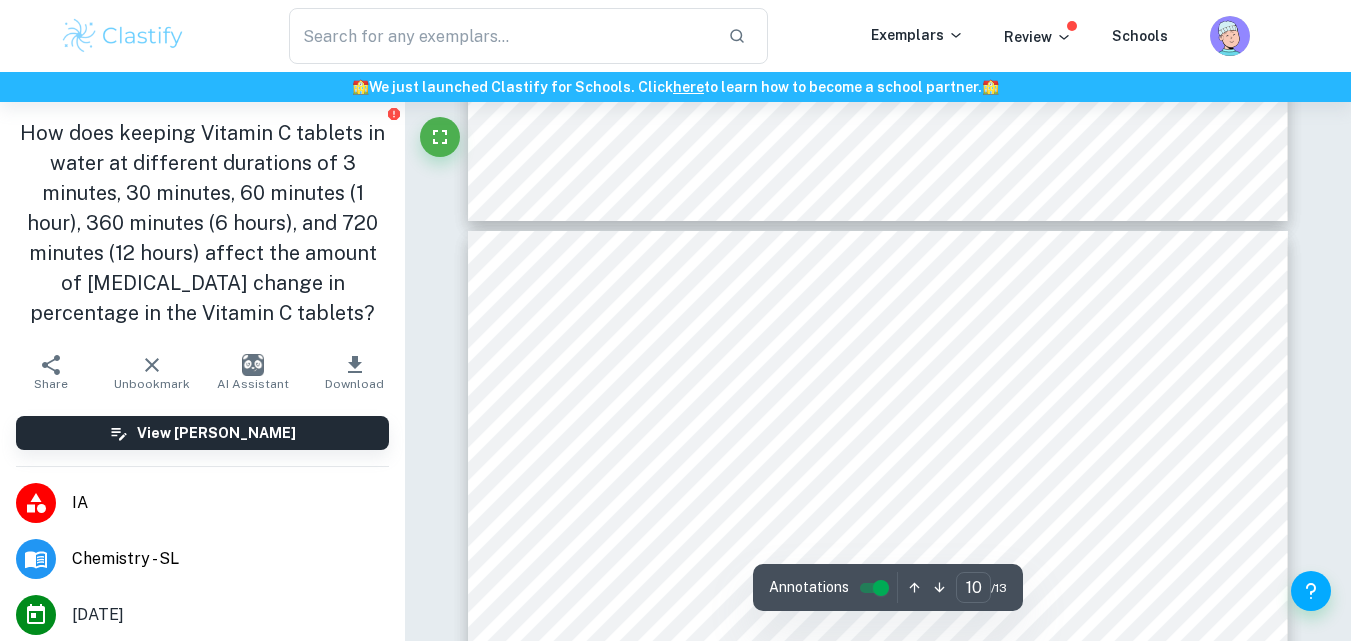 scroll, scrollTop: 10615, scrollLeft: 0, axis: vertical 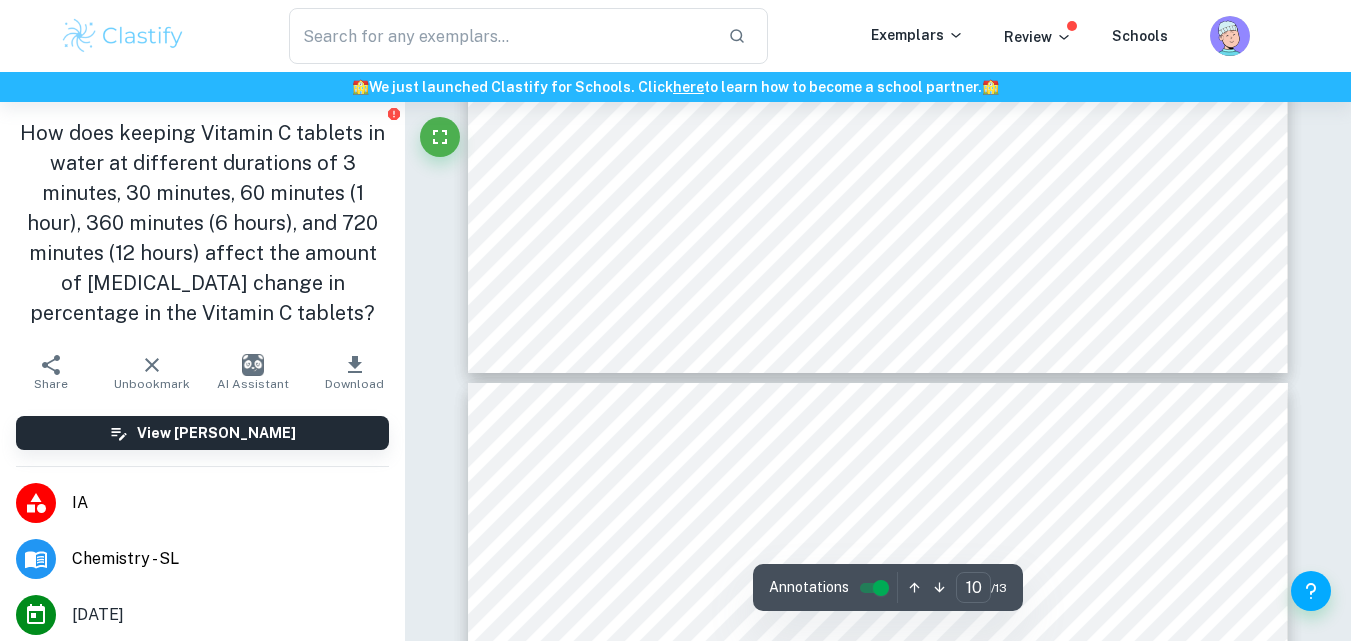 type on "9" 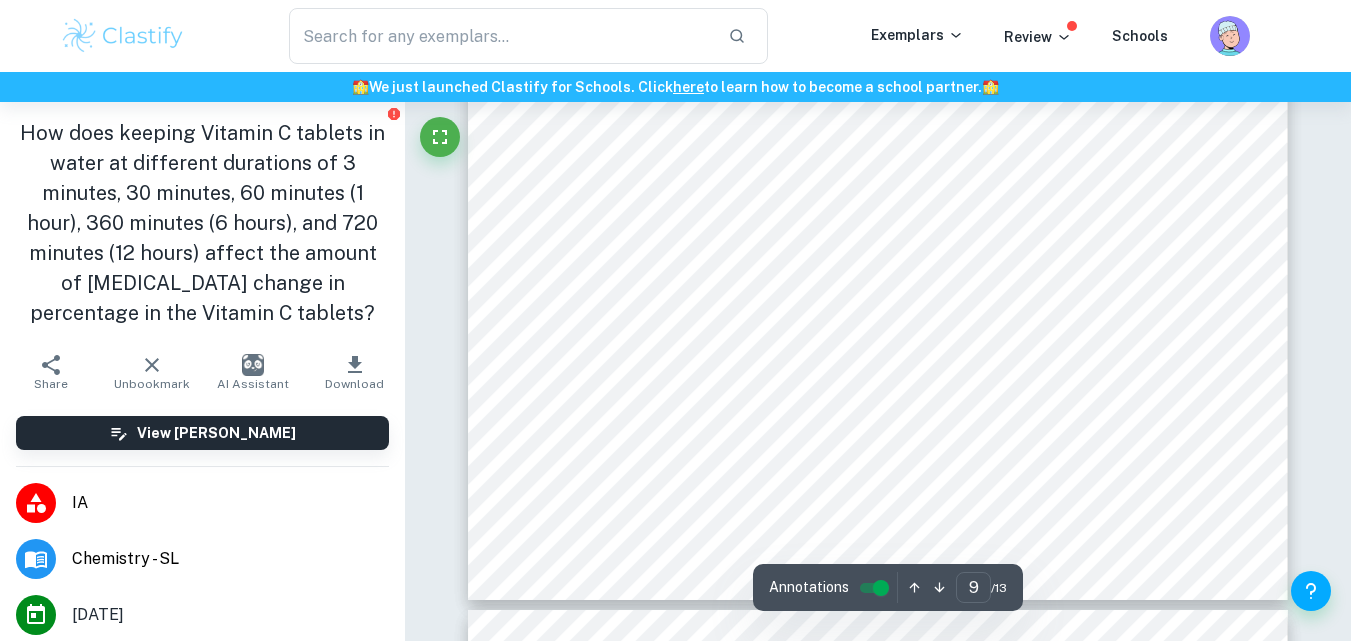 scroll, scrollTop: 10015, scrollLeft: 0, axis: vertical 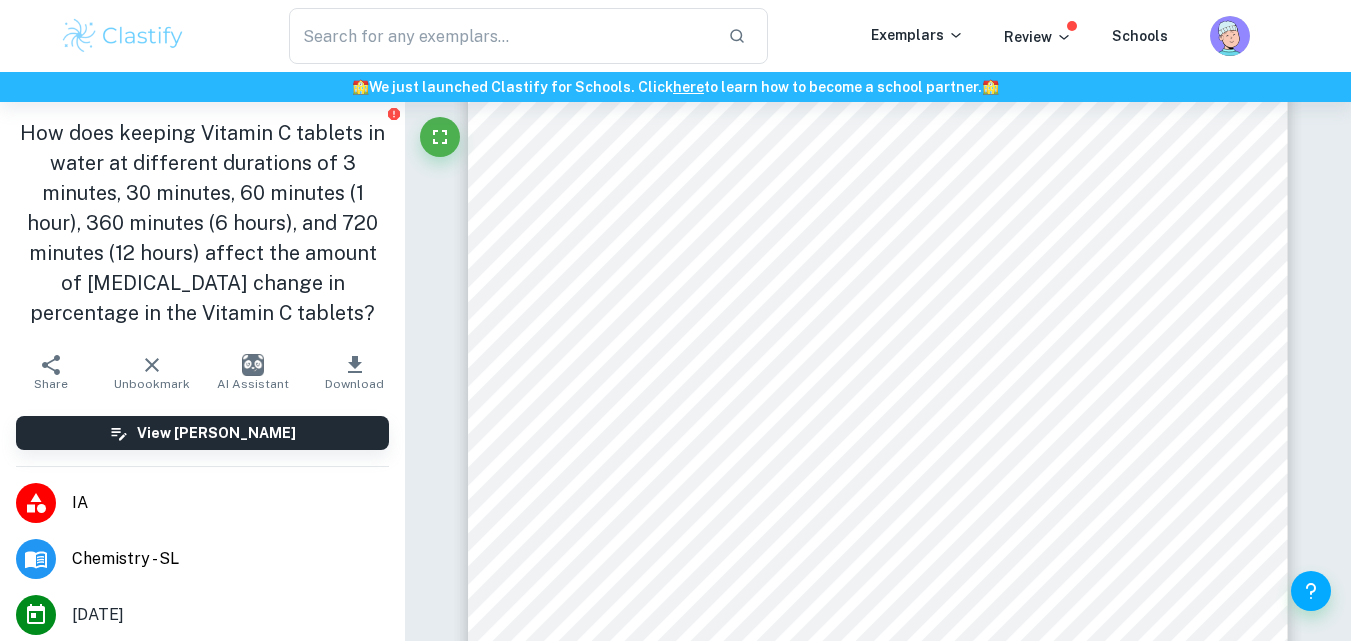 click at bounding box center [123, 36] 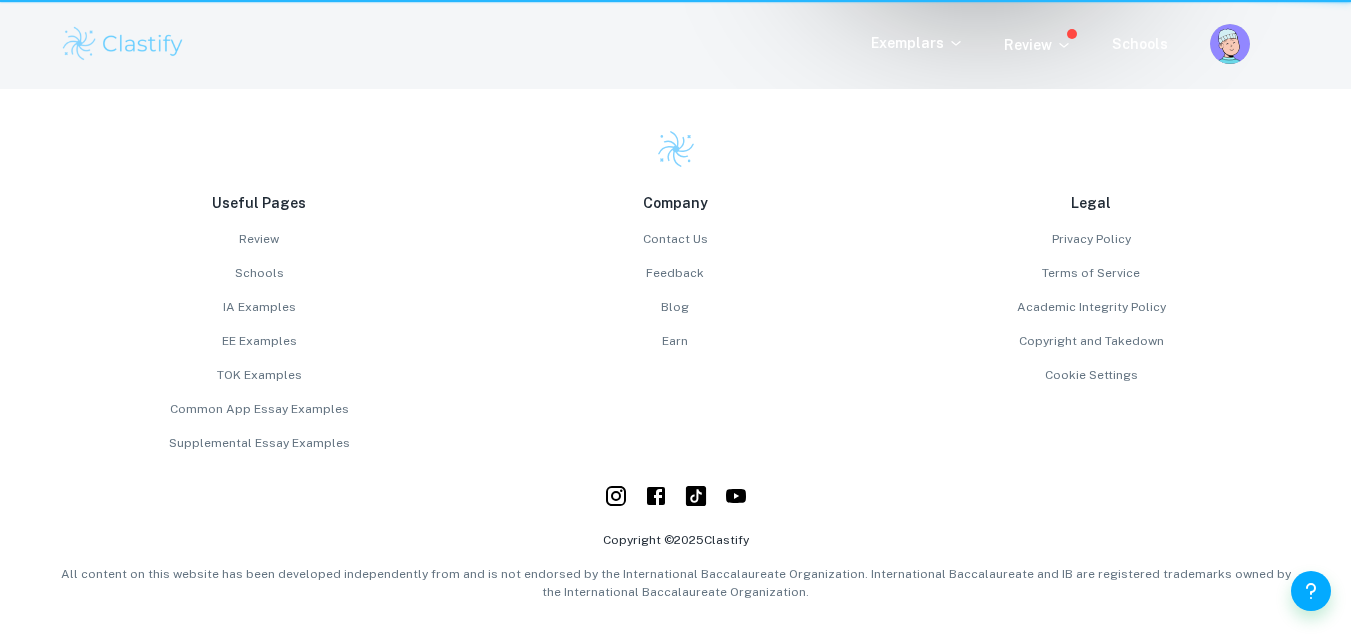scroll, scrollTop: 0, scrollLeft: 0, axis: both 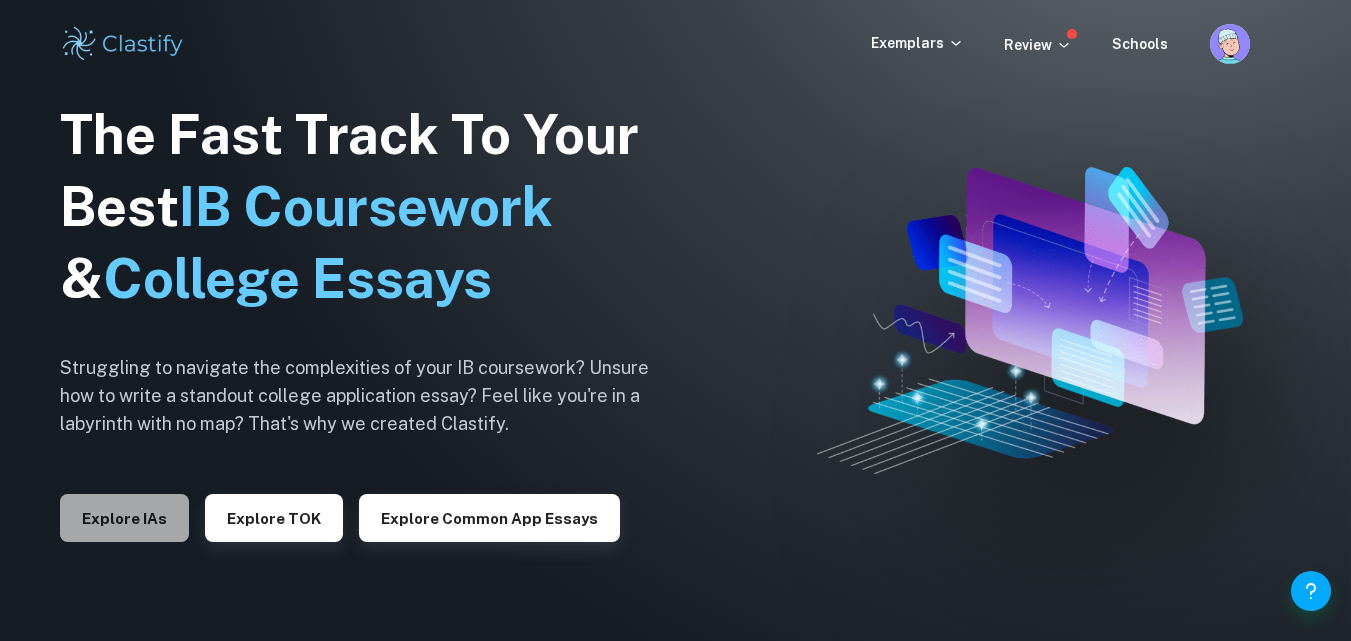 click on "Explore IAs" at bounding box center [124, 518] 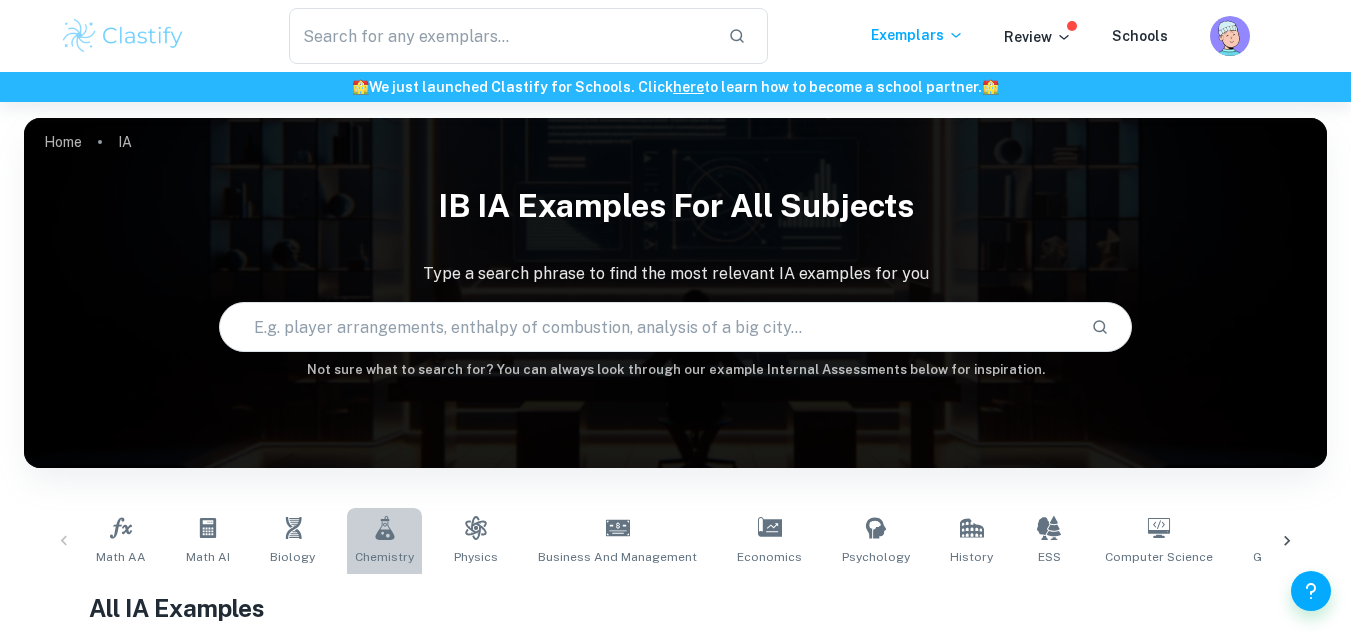 click on "Chemistry" at bounding box center [384, 541] 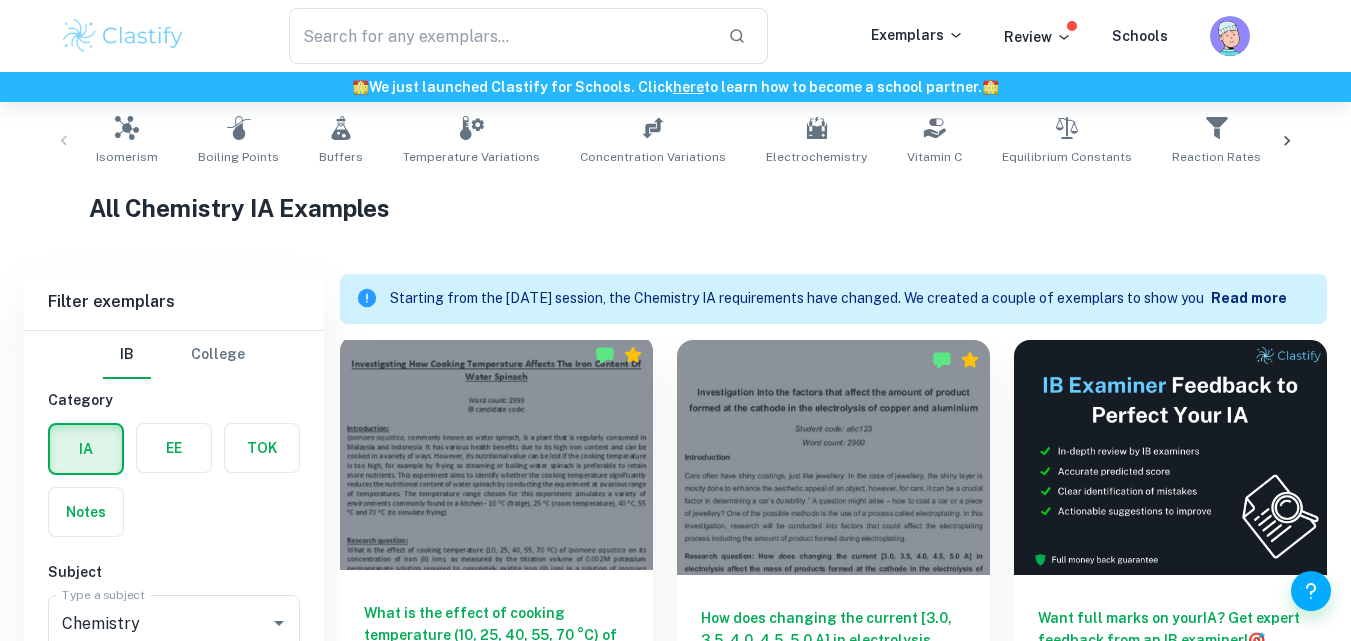 scroll, scrollTop: 733, scrollLeft: 0, axis: vertical 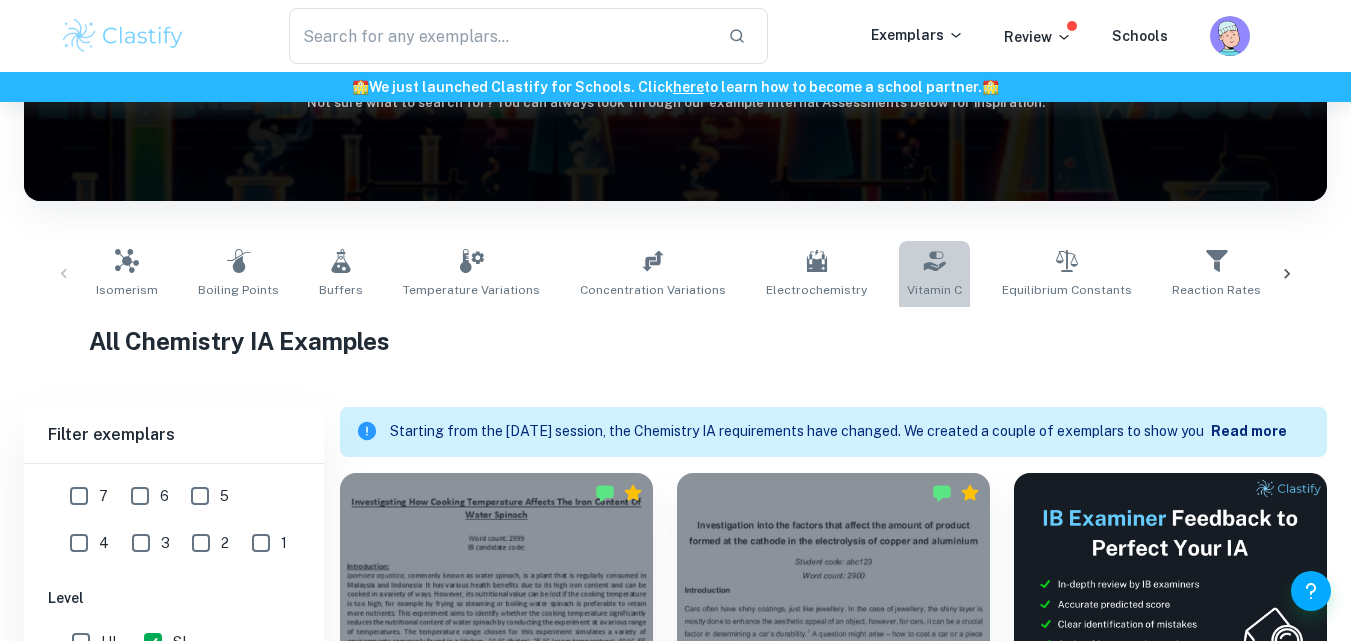 click on "Vitamin C" at bounding box center (934, 290) 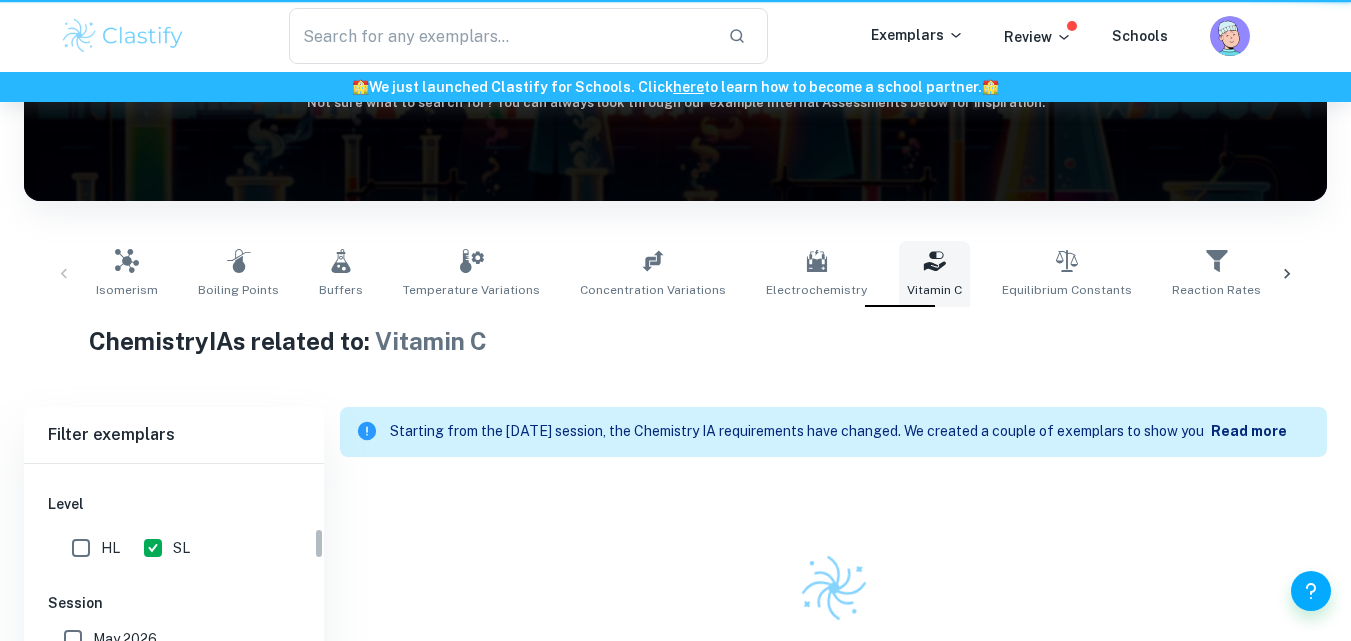 scroll, scrollTop: 0, scrollLeft: 0, axis: both 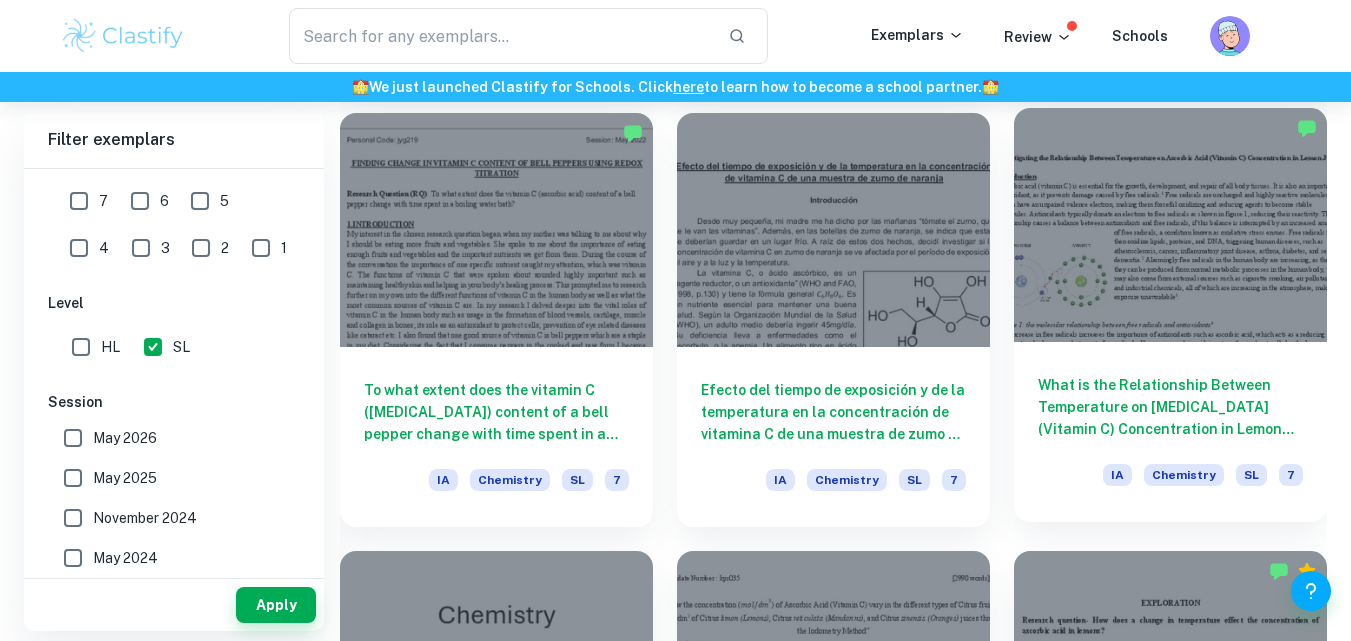 click on "What is the Relationship Between Temperature on [MEDICAL_DATA] (Vitamin C) Concentration in Lemon Juice?" at bounding box center (1170, 407) 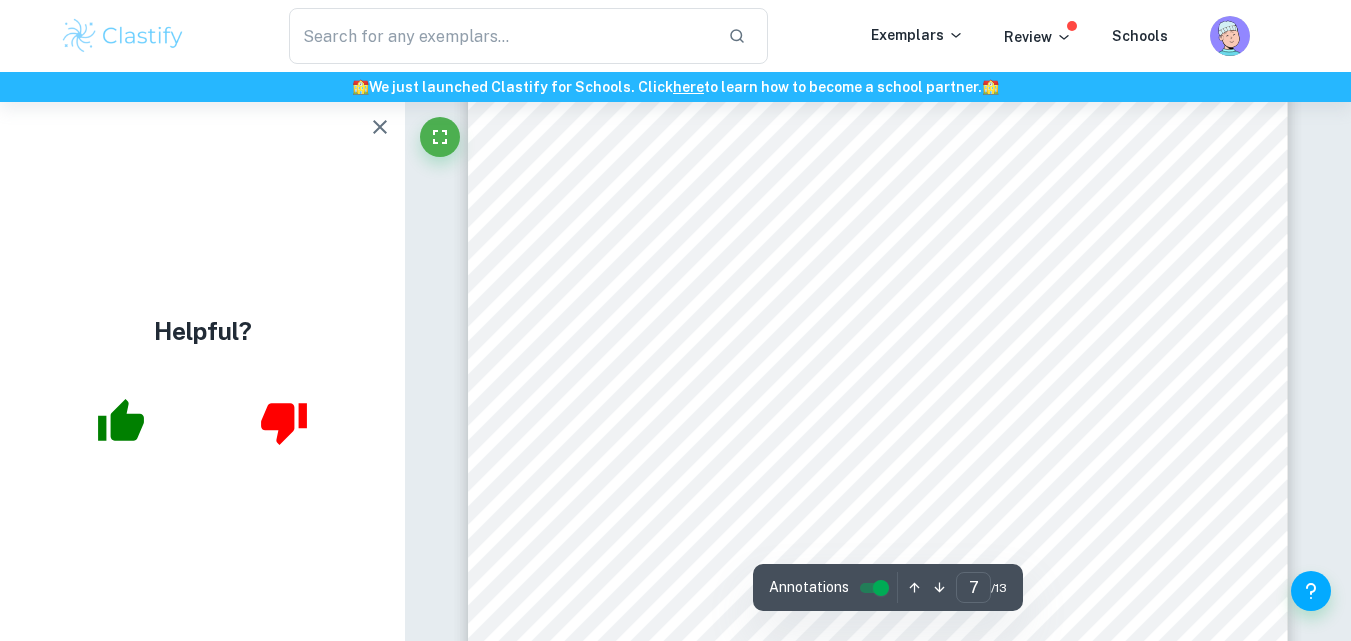 scroll, scrollTop: 7000, scrollLeft: 0, axis: vertical 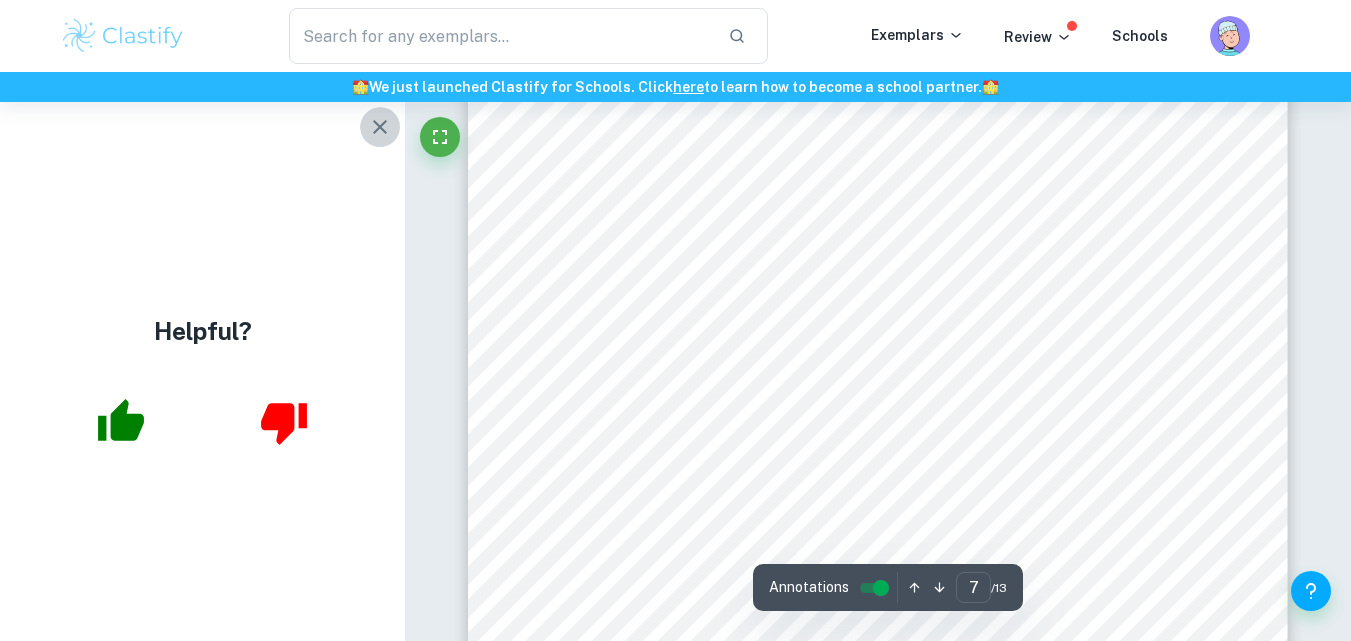 click 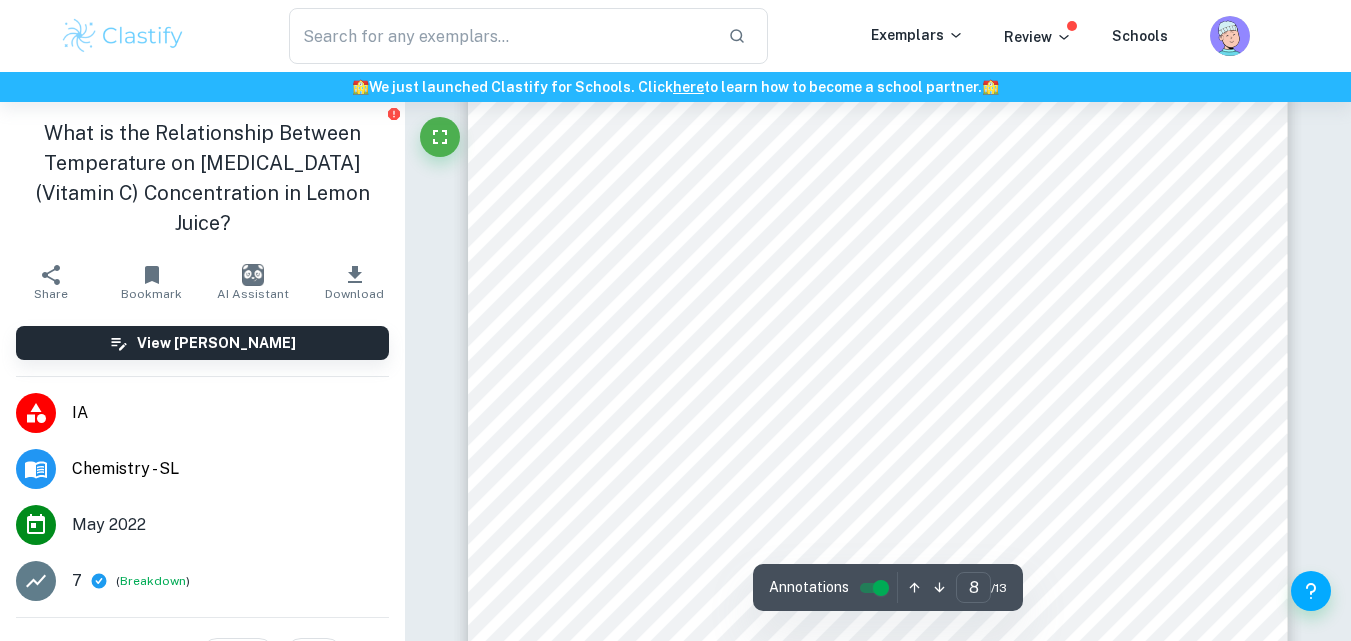 scroll, scrollTop: 8133, scrollLeft: 0, axis: vertical 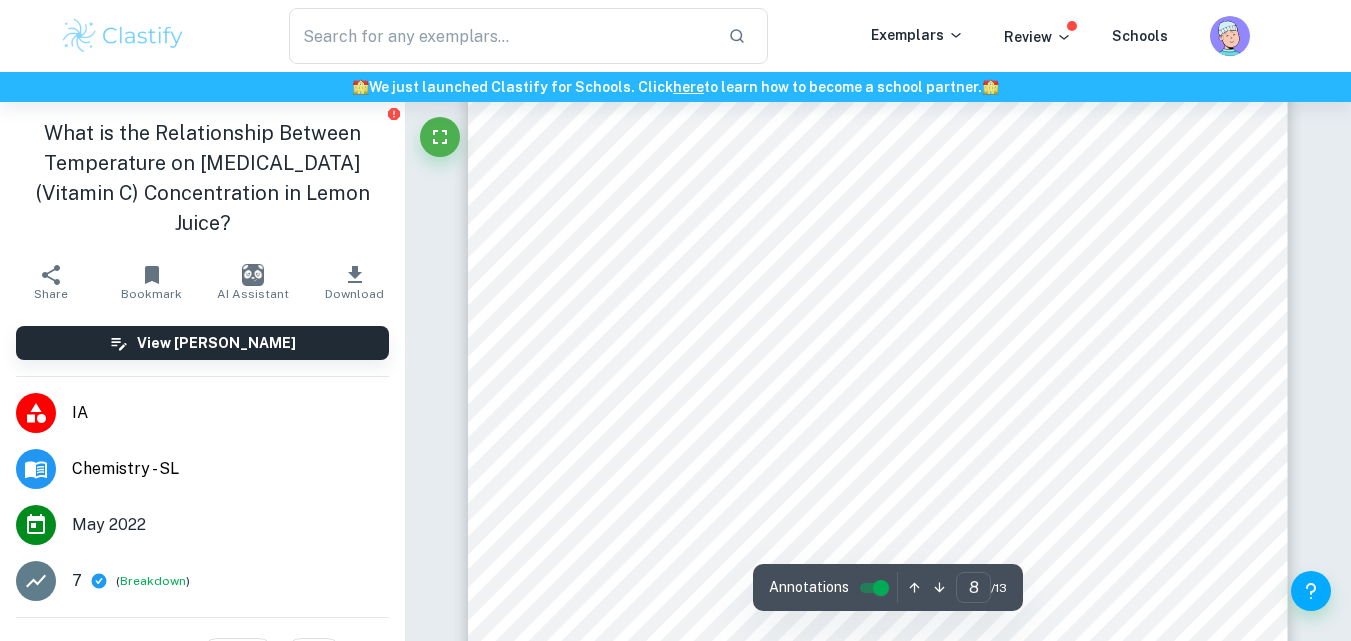 click on "8 Uncertainty calculations: Using 10°C as an example: ℎ𝑖𝑔ℎ𝑒𝑠𝑡 𝑡𝑟𝑖𝑎𝑙 𝑣𝑎𝑙𝑢𝑒−𝑙𝑜𝑤𝑒𝑠𝑡 𝑡𝑟𝑖𝑎𝑙 𝑣𝑎𝑙𝑢𝑒 2   = 𝑎𝑏𝑠𝑜𝑙𝑢𝑡𝑒 𝑎𝑣𝑒𝑟𝑎𝑔𝑒 𝑢𝑛𝑐𝑒𝑟𝑡𝑎𝑖𝑛𝑡𝑦 % uncertainty of average mass:   21.0−20.1 2   = 0. 9 % 𝑢𝑛𝑐𝑒𝑟𝑡𝑎𝑖𝑛𝑡𝑦   =   𝑎𝑏𝑠𝑜𝑙𝑢𝑡𝑒 𝑢𝑛𝑐𝑒𝑟𝑡𝑎𝑖𝑛𝑡𝑦 𝑀𝑒𝑎𝑠𝑢𝑟𝑒𝑚𝑒𝑛𝑡 𝑡𝑎𝑘𝑒𝑛   × 100 0.9 20.5   × 100 ≈ 4. 39% % uncertainty of volume:   0.16+0.1+0.05 101   × 100 ≈ 0. 307% % uncertainty of [MEDICAL_DATA] concentration:   4. 39 + 0. 307 ≈ 4. 67% This calculation was repeated for all temperature variables. Table 2: [MEDICAL_DATA] concentrations for each temperature variable including uncertainties Temperature of the mixture (±   0.5°C ) Concentration of [MEDICAL_DATA] (M)   % Uncertainty   Absolute Uncertainty (M) 10.00°C" at bounding box center (878, 142) 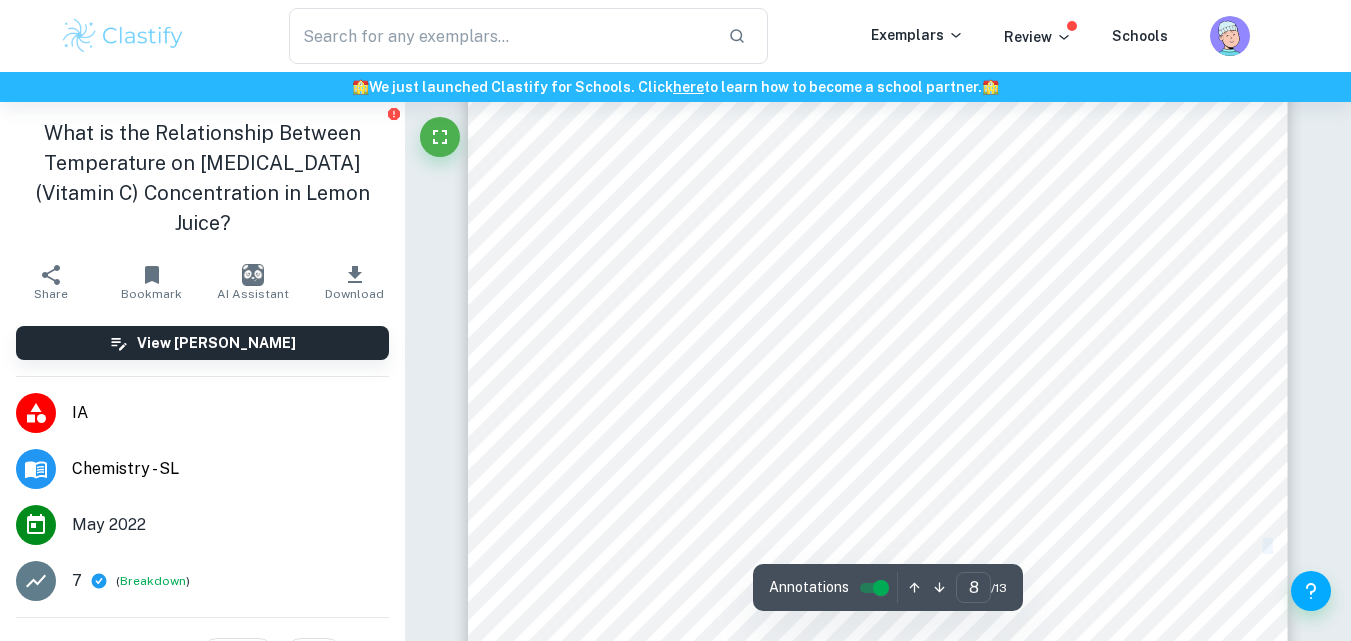 click on "8 Uncertainty calculations: Using 10°C as an example: ℎ𝑖𝑔ℎ𝑒𝑠𝑡 𝑡𝑟𝑖𝑎𝑙 𝑣𝑎𝑙𝑢𝑒−𝑙𝑜𝑤𝑒𝑠𝑡 𝑡𝑟𝑖𝑎𝑙 𝑣𝑎𝑙𝑢𝑒 2   = 𝑎𝑏𝑠𝑜𝑙𝑢𝑡𝑒 𝑎𝑣𝑒𝑟𝑎𝑔𝑒 𝑢𝑛𝑐𝑒𝑟𝑡𝑎𝑖𝑛𝑡𝑦 % uncertainty of average mass:   21.0−20.1 2   = 0. 9 % 𝑢𝑛𝑐𝑒𝑟𝑡𝑎𝑖𝑛𝑡𝑦   =   𝑎𝑏𝑠𝑜𝑙𝑢𝑡𝑒 𝑢𝑛𝑐𝑒𝑟𝑡𝑎𝑖𝑛𝑡𝑦 𝑀𝑒𝑎𝑠𝑢𝑟𝑒𝑚𝑒𝑛𝑡 𝑡𝑎𝑘𝑒𝑛   × 100 0.9 20.5   × 100 ≈ 4. 39% % uncertainty of volume:   0.16+0.1+0.05 101   × 100 ≈ 0. 307% % uncertainty of [MEDICAL_DATA] concentration:   4. 39 + 0. 307 ≈ 4. 67% This calculation was repeated for all temperature variables. Table 2: [MEDICAL_DATA] concentrations for each temperature variable including uncertainties Temperature of the mixture (±   0.5°C ) Concentration of [MEDICAL_DATA] (M)   % Uncertainty   Absolute Uncertainty (M) 10.00°C" at bounding box center [878, 142] 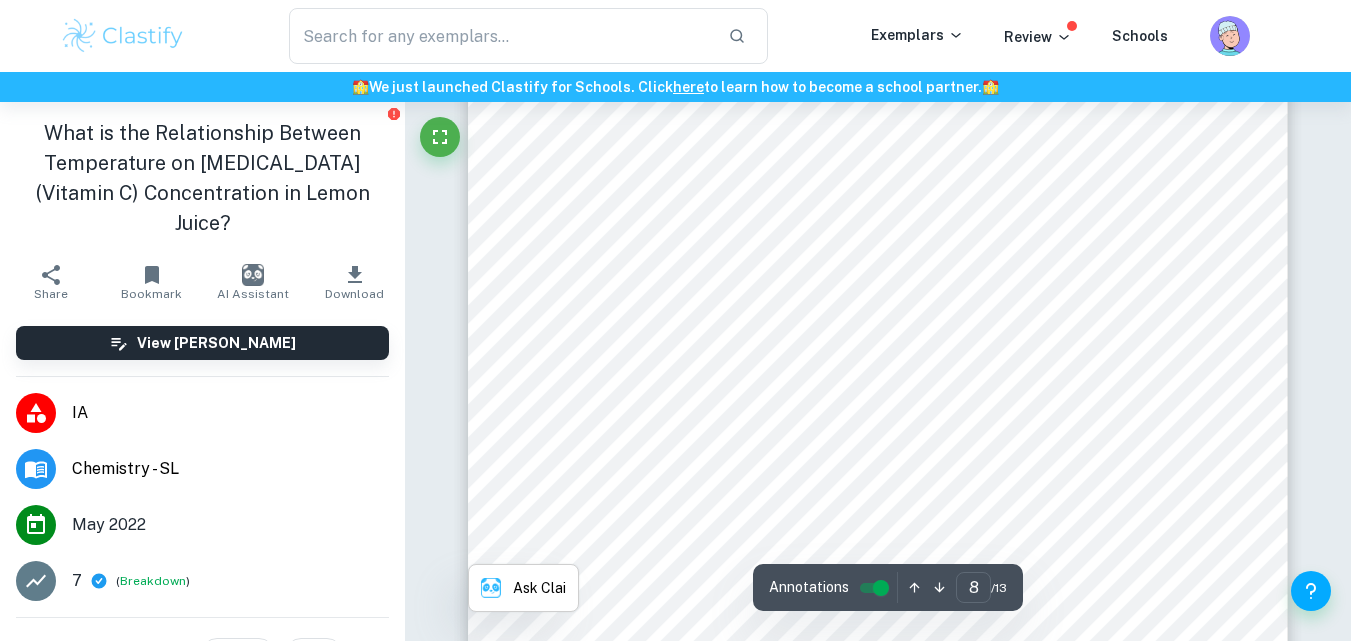 click on "8 Uncertainty calculations: Using 10°C as an example: ℎ𝑖𝑔ℎ𝑒𝑠𝑡 𝑡𝑟𝑖𝑎𝑙 𝑣𝑎𝑙𝑢𝑒−𝑙𝑜𝑤𝑒𝑠𝑡 𝑡𝑟𝑖𝑎𝑙 𝑣𝑎𝑙𝑢𝑒 2   = 𝑎𝑏𝑠𝑜𝑙𝑢𝑡𝑒 𝑎𝑣𝑒𝑟𝑎𝑔𝑒 𝑢𝑛𝑐𝑒𝑟𝑡𝑎𝑖𝑛𝑡𝑦 % uncertainty of average mass:   21.0−20.1 2   = 0. 9 % 𝑢𝑛𝑐𝑒𝑟𝑡𝑎𝑖𝑛𝑡𝑦   =   𝑎𝑏𝑠𝑜𝑙𝑢𝑡𝑒 𝑢𝑛𝑐𝑒𝑟𝑡𝑎𝑖𝑛𝑡𝑦 𝑀𝑒𝑎𝑠𝑢𝑟𝑒𝑚𝑒𝑛𝑡 𝑡𝑎𝑘𝑒𝑛   × 100 0.9 20.5   × 100 ≈ 4. 39% % uncertainty of volume:   0.16+0.1+0.05 101   × 100 ≈ 0. 307% % uncertainty of [MEDICAL_DATA] concentration:   4. 39 + 0. 307 ≈ 4. 67% This calculation was repeated for all temperature variables. Table 2: [MEDICAL_DATA] concentrations for each temperature variable including uncertainties Temperature of the mixture (±   0.5°C ) Concentration of [MEDICAL_DATA] (M)   % Uncertainty   Absolute Uncertainty (M) 10.00°C" at bounding box center [878, 142] 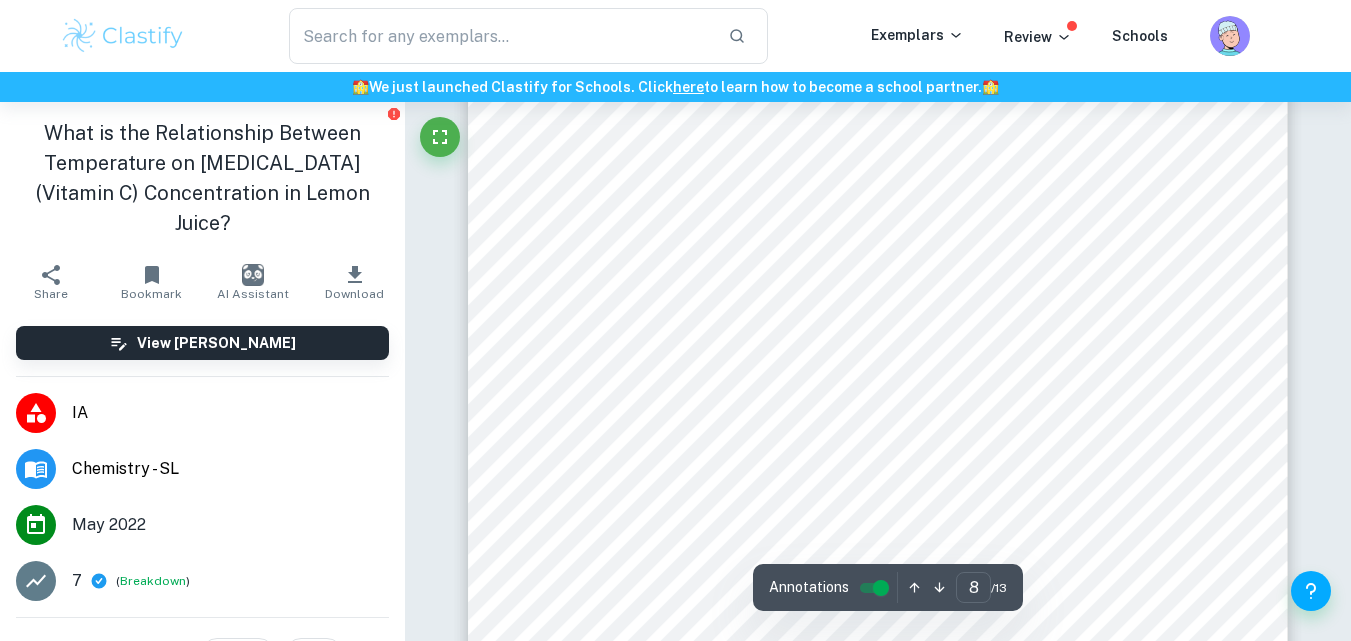 click on "8 Uncertainty calculations: Using 10°C as an example: ℎ𝑖𝑔ℎ𝑒𝑠𝑡 𝑡𝑟𝑖𝑎𝑙 𝑣𝑎𝑙𝑢𝑒−𝑙𝑜𝑤𝑒𝑠𝑡 𝑡𝑟𝑖𝑎𝑙 𝑣𝑎𝑙𝑢𝑒 2   = 𝑎𝑏𝑠𝑜𝑙𝑢𝑡𝑒 𝑎𝑣𝑒𝑟𝑎𝑔𝑒 𝑢𝑛𝑐𝑒𝑟𝑡𝑎𝑖𝑛𝑡𝑦 % uncertainty of average mass:   21.0−20.1 2   = 0. 9 % 𝑢𝑛𝑐𝑒𝑟𝑡𝑎𝑖𝑛𝑡𝑦   =   𝑎𝑏𝑠𝑜𝑙𝑢𝑡𝑒 𝑢𝑛𝑐𝑒𝑟𝑡𝑎𝑖𝑛𝑡𝑦 𝑀𝑒𝑎𝑠𝑢𝑟𝑒𝑚𝑒𝑛𝑡 𝑡𝑎𝑘𝑒𝑛   × 100 0.9 20.5   × 100 ≈ 4. 39% % uncertainty of volume:   0.16+0.1+0.05 101   × 100 ≈ 0. 307% % uncertainty of [MEDICAL_DATA] concentration:   4. 39 + 0. 307 ≈ 4. 67% This calculation was repeated for all temperature variables. Table 2: [MEDICAL_DATA] concentrations for each temperature variable including uncertainties Temperature of the mixture (±   0.5°C ) Concentration of [MEDICAL_DATA] (M)   % Uncertainty   Absolute Uncertainty (M) 10.00°C" at bounding box center (878, 142) 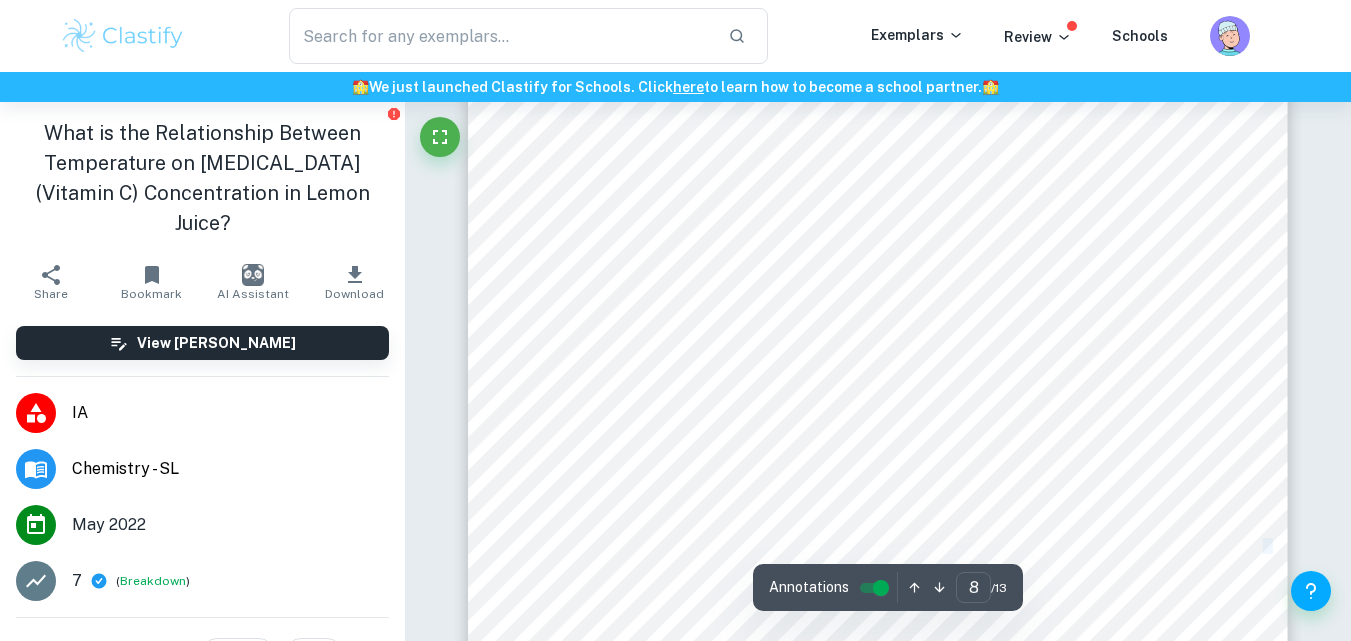 click on "8 Uncertainty calculations: Using 10°C as an example: ℎ𝑖𝑔ℎ𝑒𝑠𝑡 𝑡𝑟𝑖𝑎𝑙 𝑣𝑎𝑙𝑢𝑒−𝑙𝑜𝑤𝑒𝑠𝑡 𝑡𝑟𝑖𝑎𝑙 𝑣𝑎𝑙𝑢𝑒 2   = 𝑎𝑏𝑠𝑜𝑙𝑢𝑡𝑒 𝑎𝑣𝑒𝑟𝑎𝑔𝑒 𝑢𝑛𝑐𝑒𝑟𝑡𝑎𝑖𝑛𝑡𝑦 % uncertainty of average mass:   21.0−20.1 2   = 0. 9 % 𝑢𝑛𝑐𝑒𝑟𝑡𝑎𝑖𝑛𝑡𝑦   =   𝑎𝑏𝑠𝑜𝑙𝑢𝑡𝑒 𝑢𝑛𝑐𝑒𝑟𝑡𝑎𝑖𝑛𝑡𝑦 𝑀𝑒𝑎𝑠𝑢𝑟𝑒𝑚𝑒𝑛𝑡 𝑡𝑎𝑘𝑒𝑛   × 100 0.9 20.5   × 100 ≈ 4. 39% % uncertainty of volume:   0.16+0.1+0.05 101   × 100 ≈ 0. 307% % uncertainty of [MEDICAL_DATA] concentration:   4. 39 + 0. 307 ≈ 4. 67% This calculation was repeated for all temperature variables. Table 2: [MEDICAL_DATA] concentrations for each temperature variable including uncertainties Temperature of the mixture (±   0.5°C ) Concentration of [MEDICAL_DATA] (M)   % Uncertainty   Absolute Uncertainty (M) 10.00°C" at bounding box center [878, 142] 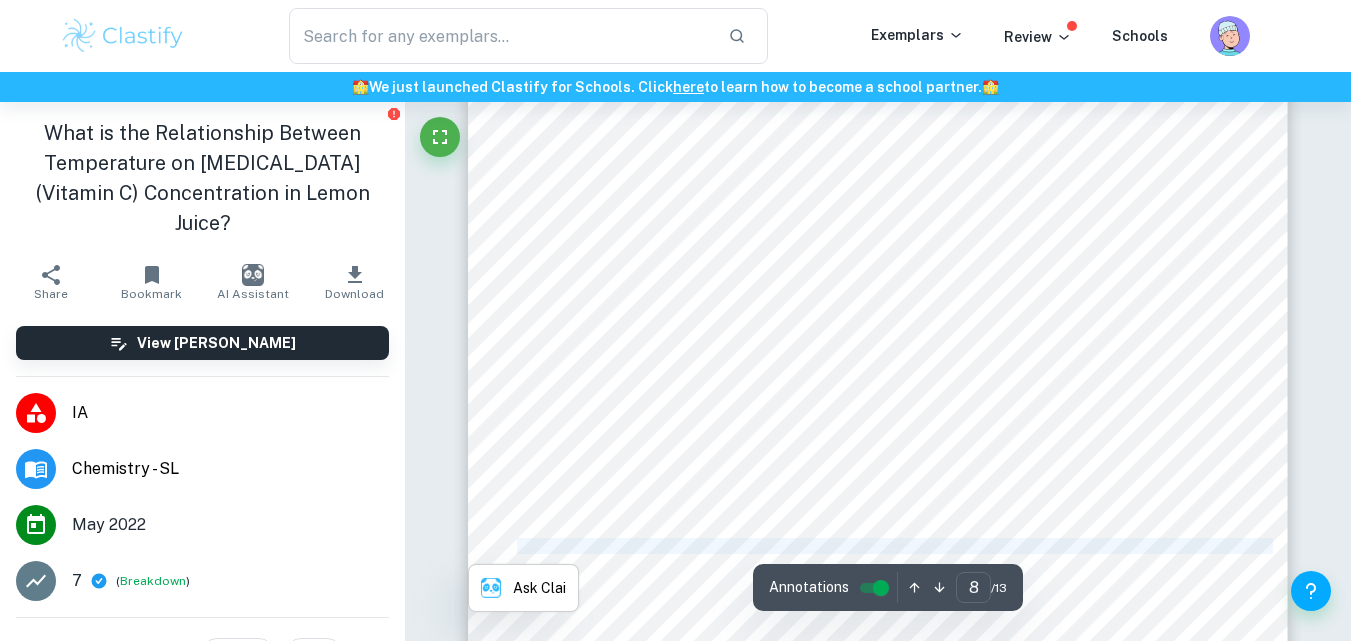 click on "8 Uncertainty calculations: Using 10°C as an example: ℎ𝑖𝑔ℎ𝑒𝑠𝑡 𝑡𝑟𝑖𝑎𝑙 𝑣𝑎𝑙𝑢𝑒−𝑙𝑜𝑤𝑒𝑠𝑡 𝑡𝑟𝑖𝑎𝑙 𝑣𝑎𝑙𝑢𝑒 2   = 𝑎𝑏𝑠𝑜𝑙𝑢𝑡𝑒 𝑎𝑣𝑒𝑟𝑎𝑔𝑒 𝑢𝑛𝑐𝑒𝑟𝑡𝑎𝑖𝑛𝑡𝑦 % uncertainty of average mass:   21.0−20.1 2   = 0. 9 % 𝑢𝑛𝑐𝑒𝑟𝑡𝑎𝑖𝑛𝑡𝑦   =   𝑎𝑏𝑠𝑜𝑙𝑢𝑡𝑒 𝑢𝑛𝑐𝑒𝑟𝑡𝑎𝑖𝑛𝑡𝑦 𝑀𝑒𝑎𝑠𝑢𝑟𝑒𝑚𝑒𝑛𝑡 𝑡𝑎𝑘𝑒𝑛   × 100 0.9 20.5   × 100 ≈ 4. 39% % uncertainty of volume:   0.16+0.1+0.05 101   × 100 ≈ 0. 307% % uncertainty of [MEDICAL_DATA] concentration:   4. 39 + 0. 307 ≈ 4. 67% This calculation was repeated for all temperature variables. Table 2: [MEDICAL_DATA] concentrations for each temperature variable including uncertainties Temperature of the mixture (±   0.5°C ) Concentration of [MEDICAL_DATA] (M)   % Uncertainty   Absolute Uncertainty (M) 10.00°C" at bounding box center [878, 142] 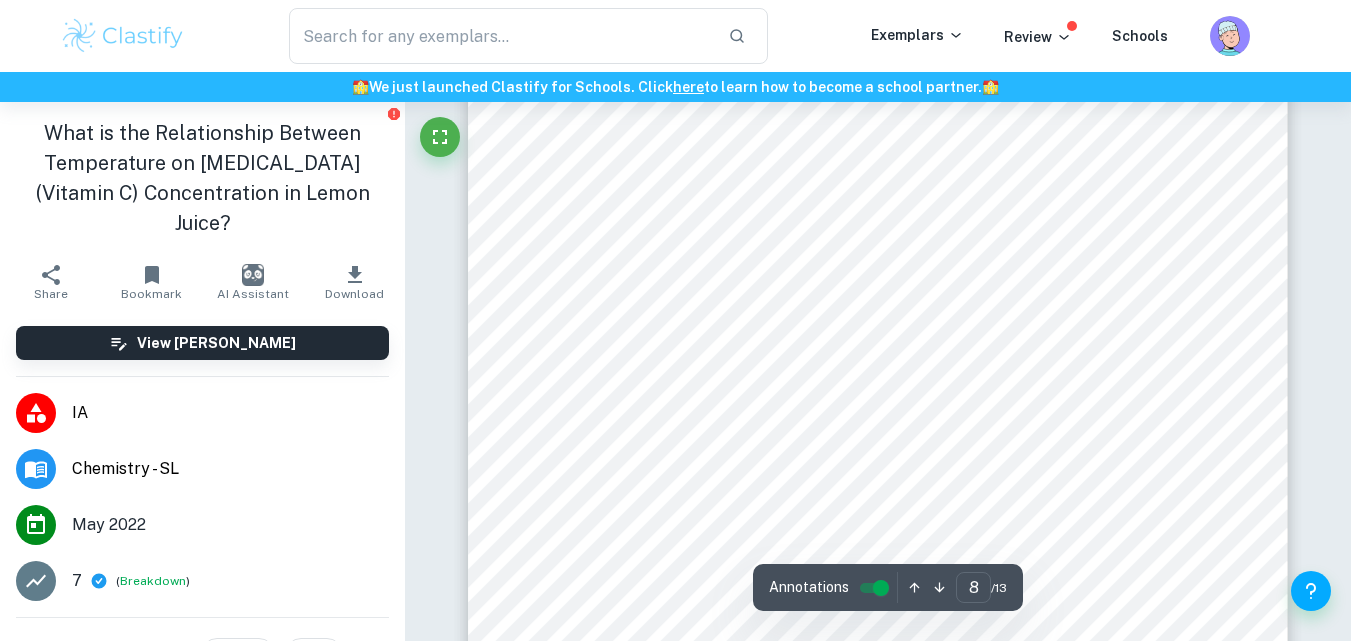 click on "8 Uncertainty calculations: Using 10°C as an example: ℎ𝑖𝑔ℎ𝑒𝑠𝑡 𝑡𝑟𝑖𝑎𝑙 𝑣𝑎𝑙𝑢𝑒−𝑙𝑜𝑤𝑒𝑠𝑡 𝑡𝑟𝑖𝑎𝑙 𝑣𝑎𝑙𝑢𝑒 2   = 𝑎𝑏𝑠𝑜𝑙𝑢𝑡𝑒 𝑎𝑣𝑒𝑟𝑎𝑔𝑒 𝑢𝑛𝑐𝑒𝑟𝑡𝑎𝑖𝑛𝑡𝑦 % uncertainty of average mass:   21.0−20.1 2   = 0. 9 % 𝑢𝑛𝑐𝑒𝑟𝑡𝑎𝑖𝑛𝑡𝑦   =   𝑎𝑏𝑠𝑜𝑙𝑢𝑡𝑒 𝑢𝑛𝑐𝑒𝑟𝑡𝑎𝑖𝑛𝑡𝑦 𝑀𝑒𝑎𝑠𝑢𝑟𝑒𝑚𝑒𝑛𝑡 𝑡𝑎𝑘𝑒𝑛   × 100 0.9 20.5   × 100 ≈ 4. 39% % uncertainty of volume:   0.16+0.1+0.05 101   × 100 ≈ 0. 307% % uncertainty of [MEDICAL_DATA] concentration:   4. 39 + 0. 307 ≈ 4. 67% This calculation was repeated for all temperature variables. Table 2: [MEDICAL_DATA] concentrations for each temperature variable including uncertainties Temperature of the mixture (±   0.5°C ) Concentration of [MEDICAL_DATA] (M)   % Uncertainty   Absolute Uncertainty (M) 10.00°C" at bounding box center [878, 142] 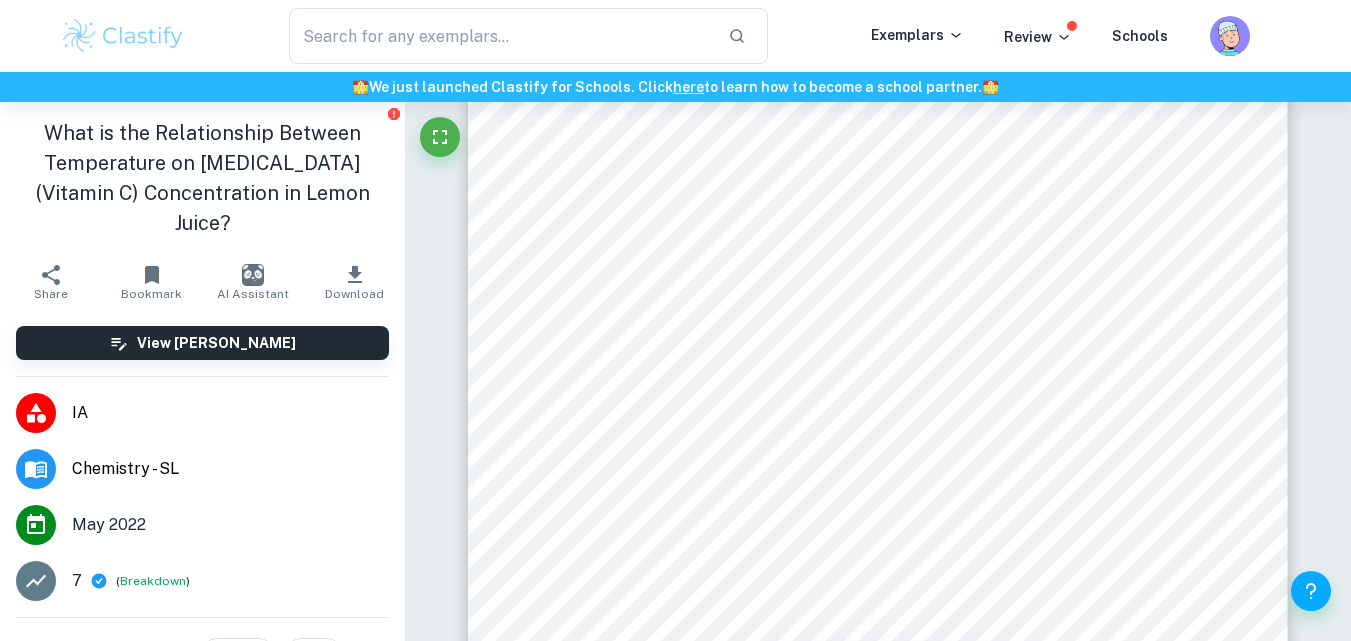 click on "8 Uncertainty calculations: Using 10°C as an example: ℎ𝑖𝑔ℎ𝑒𝑠𝑡 𝑡𝑟𝑖𝑎𝑙 𝑣𝑎𝑙𝑢𝑒−𝑙𝑜𝑤𝑒𝑠𝑡 𝑡𝑟𝑖𝑎𝑙 𝑣𝑎𝑙𝑢𝑒 2   = 𝑎𝑏𝑠𝑜𝑙𝑢𝑡𝑒 𝑎𝑣𝑒𝑟𝑎𝑔𝑒 𝑢𝑛𝑐𝑒𝑟𝑡𝑎𝑖𝑛𝑡𝑦 % uncertainty of average mass:   21.0−20.1 2   = 0. 9 % 𝑢𝑛𝑐𝑒𝑟𝑡𝑎𝑖𝑛𝑡𝑦   =   𝑎𝑏𝑠𝑜𝑙𝑢𝑡𝑒 𝑢𝑛𝑐𝑒𝑟𝑡𝑎𝑖𝑛𝑡𝑦 𝑀𝑒𝑎𝑠𝑢𝑟𝑒𝑚𝑒𝑛𝑡 𝑡𝑎𝑘𝑒𝑛   × 100 0.9 20.5   × 100 ≈ 4. 39% % uncertainty of volume:   0.16+0.1+0.05 101   × 100 ≈ 0. 307% % uncertainty of [MEDICAL_DATA] concentration:   4. 39 + 0. 307 ≈ 4. 67% This calculation was repeated for all temperature variables. Table 2: [MEDICAL_DATA] concentrations for each temperature variable including uncertainties Temperature of the mixture (±   0.5°C ) Concentration of [MEDICAL_DATA] (M)   % Uncertainty   Absolute Uncertainty (M) 10.00°C" at bounding box center (878, 142) 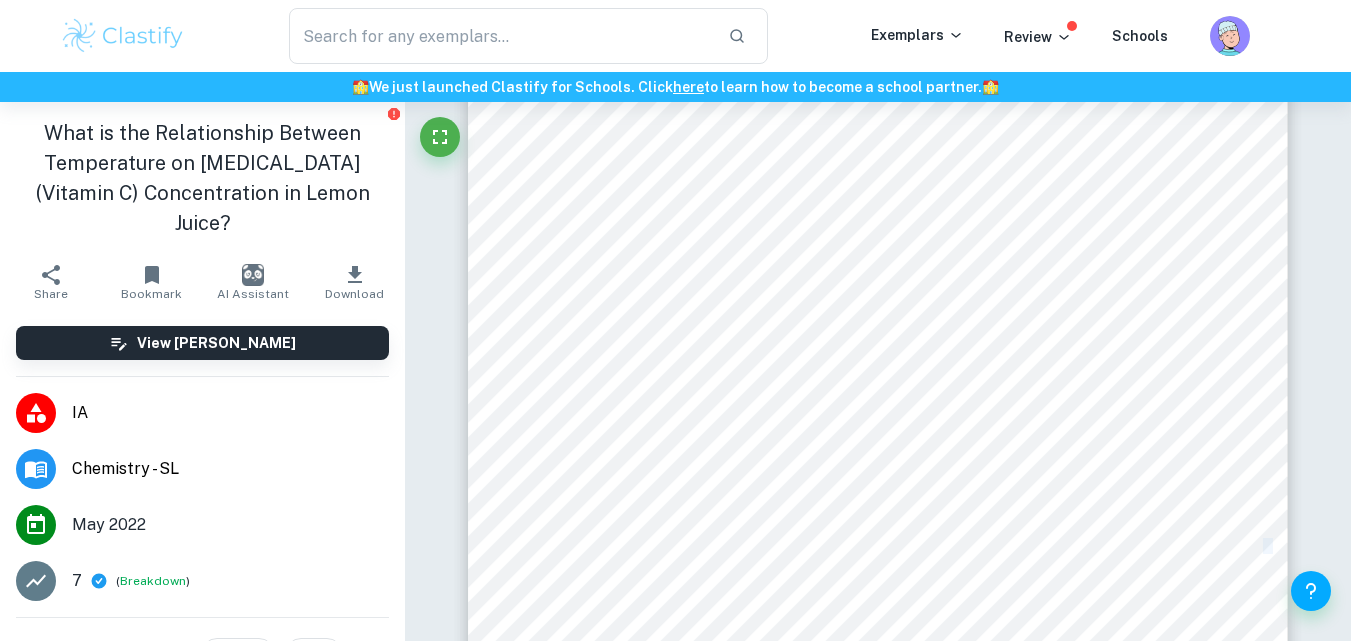 click on "8 Uncertainty calculations: Using 10°C as an example: ℎ𝑖𝑔ℎ𝑒𝑠𝑡 𝑡𝑟𝑖𝑎𝑙 𝑣𝑎𝑙𝑢𝑒−𝑙𝑜𝑤𝑒𝑠𝑡 𝑡𝑟𝑖𝑎𝑙 𝑣𝑎𝑙𝑢𝑒 2   = 𝑎𝑏𝑠𝑜𝑙𝑢𝑡𝑒 𝑎𝑣𝑒𝑟𝑎𝑔𝑒 𝑢𝑛𝑐𝑒𝑟𝑡𝑎𝑖𝑛𝑡𝑦 % uncertainty of average mass:   21.0−20.1 2   = 0. 9 % 𝑢𝑛𝑐𝑒𝑟𝑡𝑎𝑖𝑛𝑡𝑦   =   𝑎𝑏𝑠𝑜𝑙𝑢𝑡𝑒 𝑢𝑛𝑐𝑒𝑟𝑡𝑎𝑖𝑛𝑡𝑦 𝑀𝑒𝑎𝑠𝑢𝑟𝑒𝑚𝑒𝑛𝑡 𝑡𝑎𝑘𝑒𝑛   × 100 0.9 20.5   × 100 ≈ 4. 39% % uncertainty of volume:   0.16+0.1+0.05 101   × 100 ≈ 0. 307% % uncertainty of [MEDICAL_DATA] concentration:   4. 39 + 0. 307 ≈ 4. 67% This calculation was repeated for all temperature variables. Table 2: [MEDICAL_DATA] concentrations for each temperature variable including uncertainties Temperature of the mixture (±   0.5°C ) Concentration of [MEDICAL_DATA] (M)   % Uncertainty   Absolute Uncertainty (M) 10.00°C" at bounding box center [878, 142] 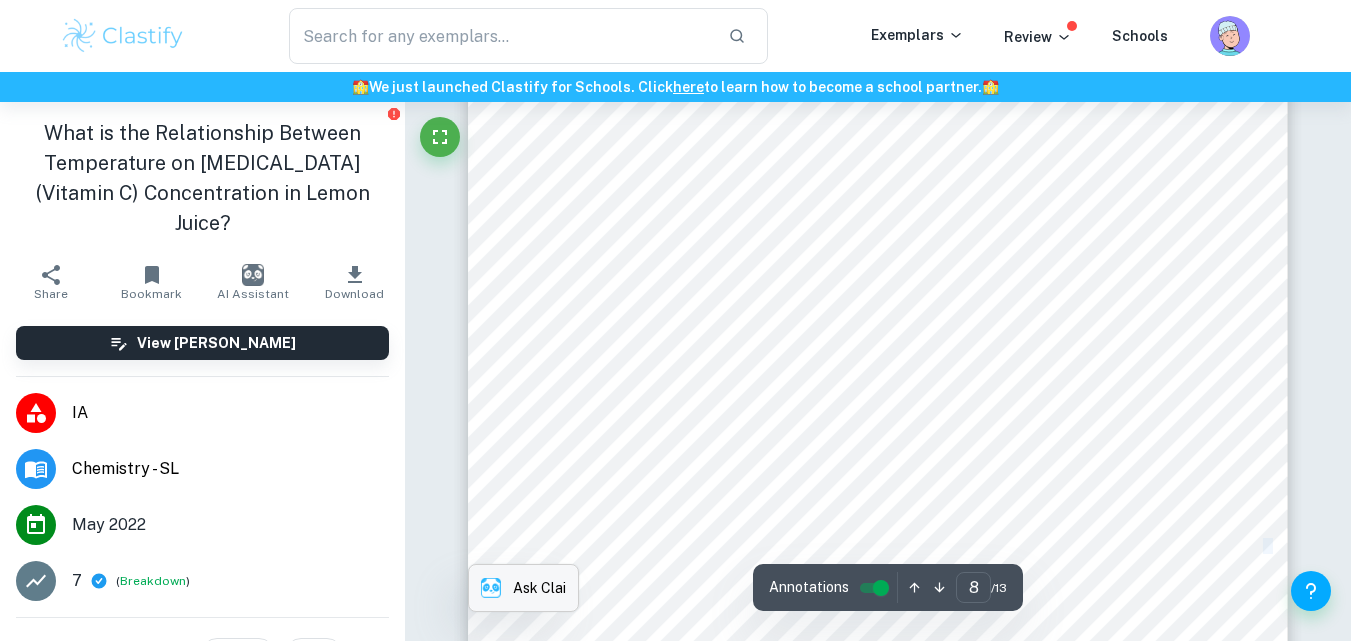click on "Ask Clai" at bounding box center [539, 588] 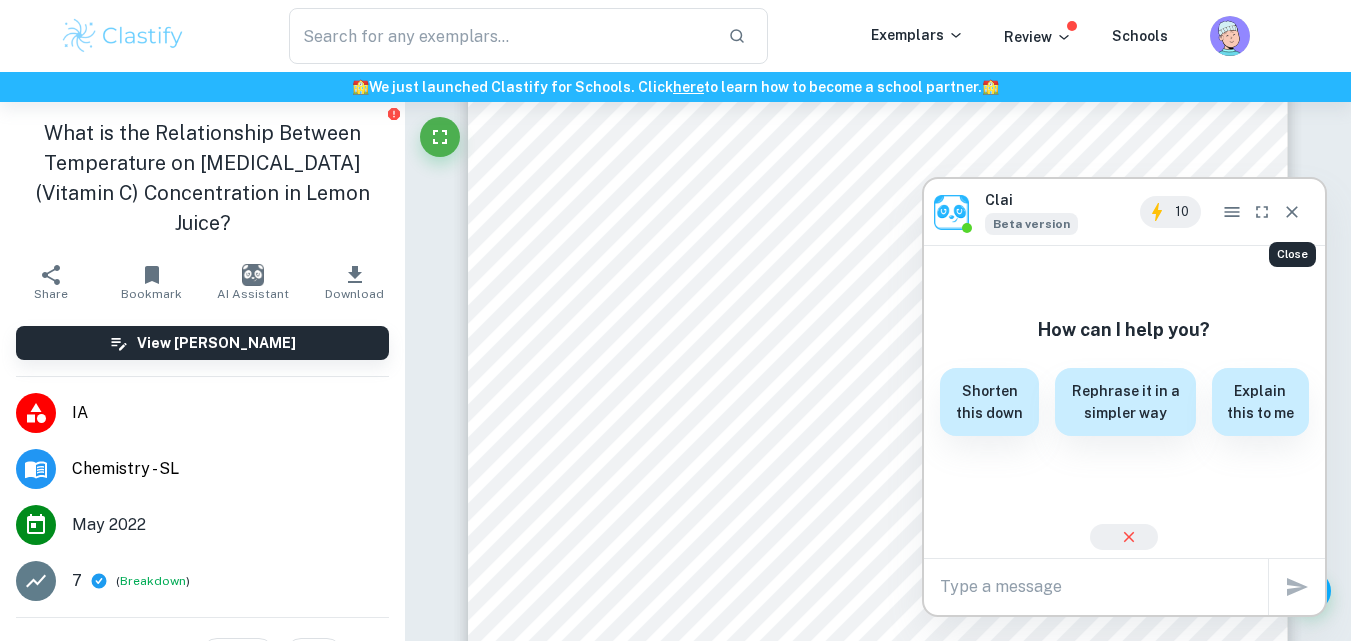 click 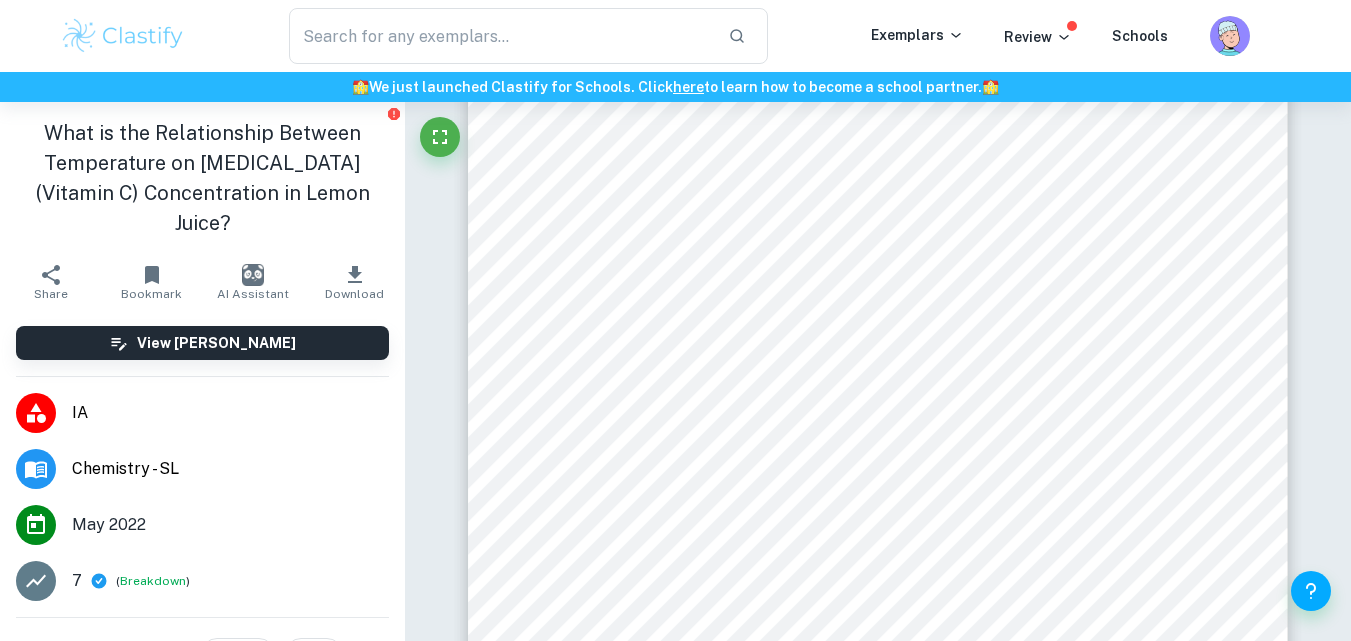 click on "Correct Criterion B :   A focused and detailed description of the main topic is present Comment:  The student states that the aim of the investigation is the determination the relationship between temperature and [MEDICAL_DATA] concentration Correct Criterion B :   The student provides background information that is relevant and focused Comment:  The student outlines the structure and role of antioxidants and vitamin C as one Correct Criterion A :   Choice of the topic and research question is well-justified through its global or personal relevance Comment:  The student discusses the impartance of vitamins and antioxidants when it comes to diet and health. Additionally, they refer to their favourite dish which centers around lemon juice rich in vitamin C Correct Criterion A :   Choice of the topic and research question is well-justified through its global or personal relevance Comment: Correct Criterion B :   Comment: Correct Criterion B :   Comment: Correct Criterion B :   Comment: Incorrect Criterion B :   :" at bounding box center (878, -995) 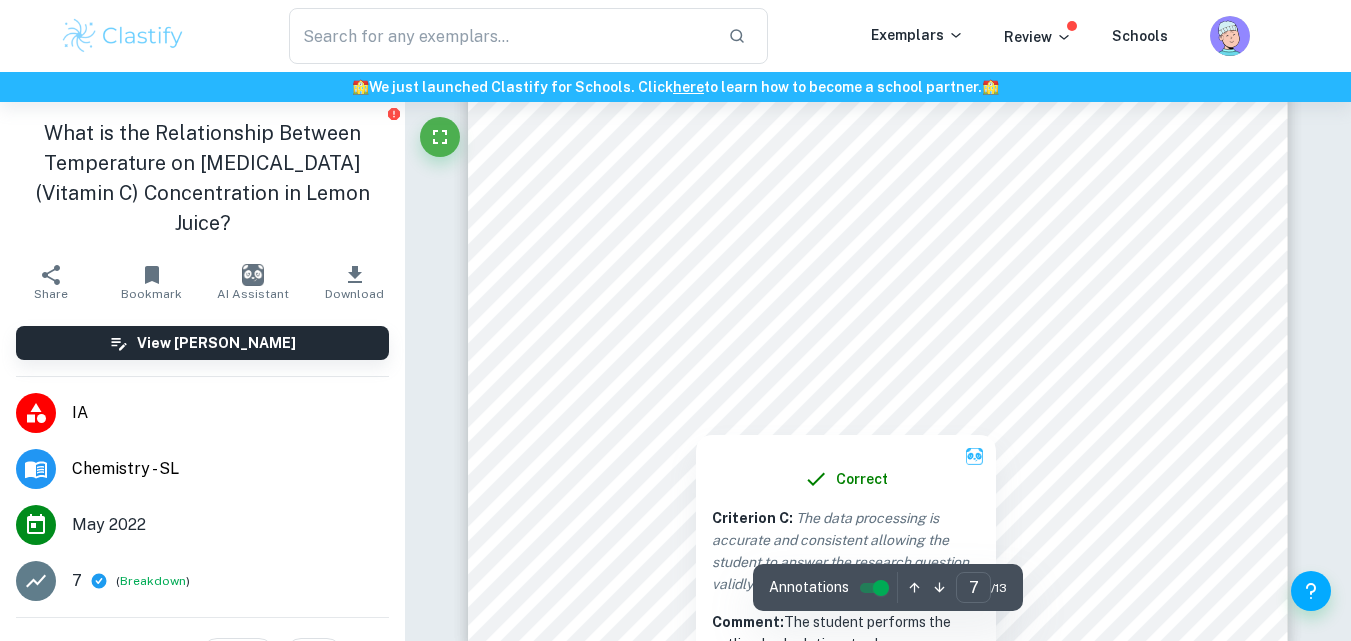 scroll, scrollTop: 7067, scrollLeft: 0, axis: vertical 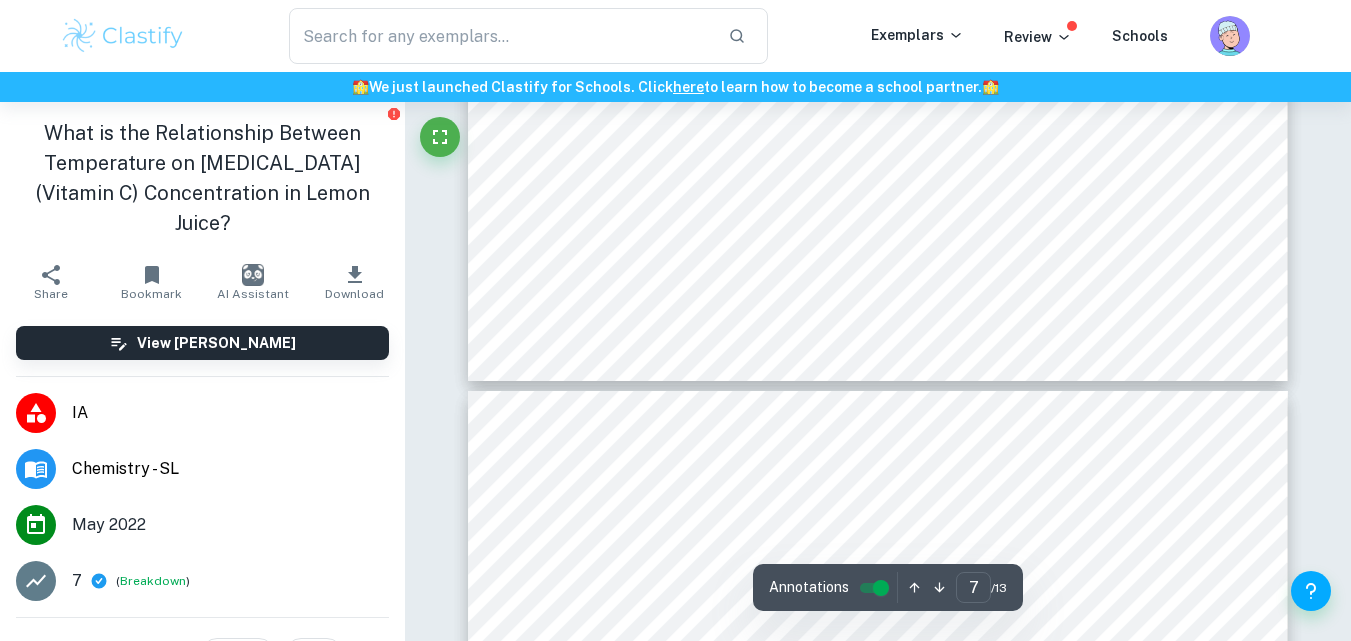 type on "8" 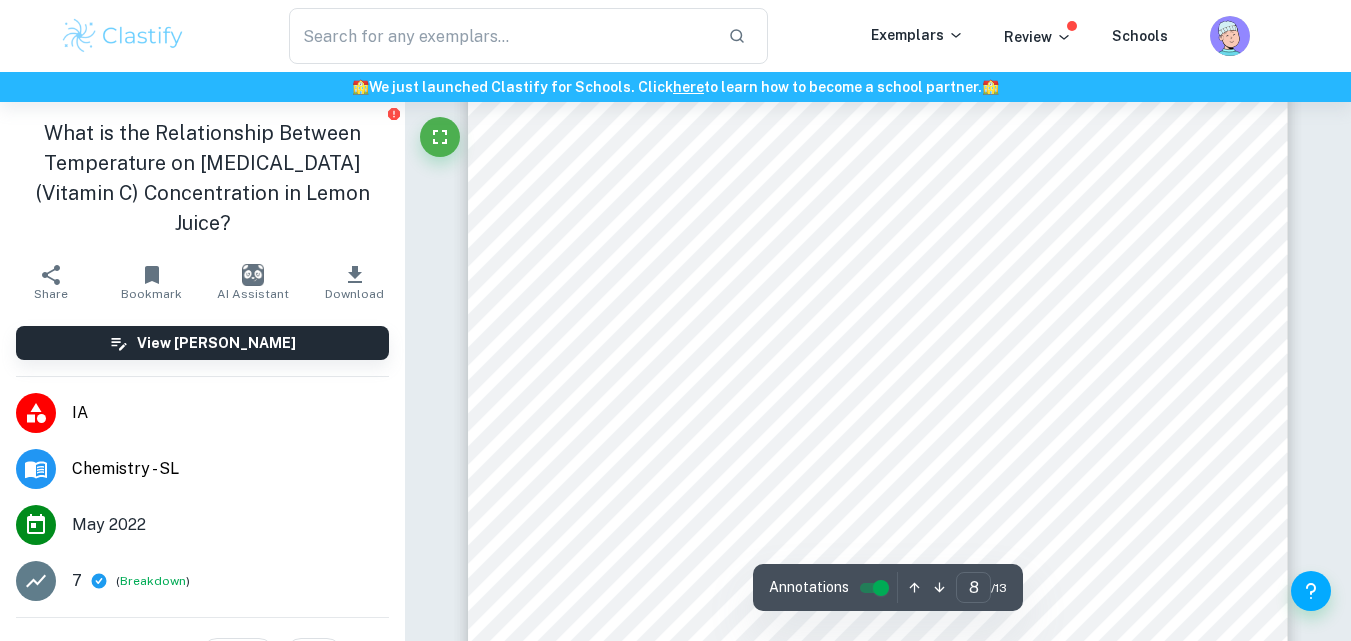 scroll, scrollTop: 7734, scrollLeft: 0, axis: vertical 